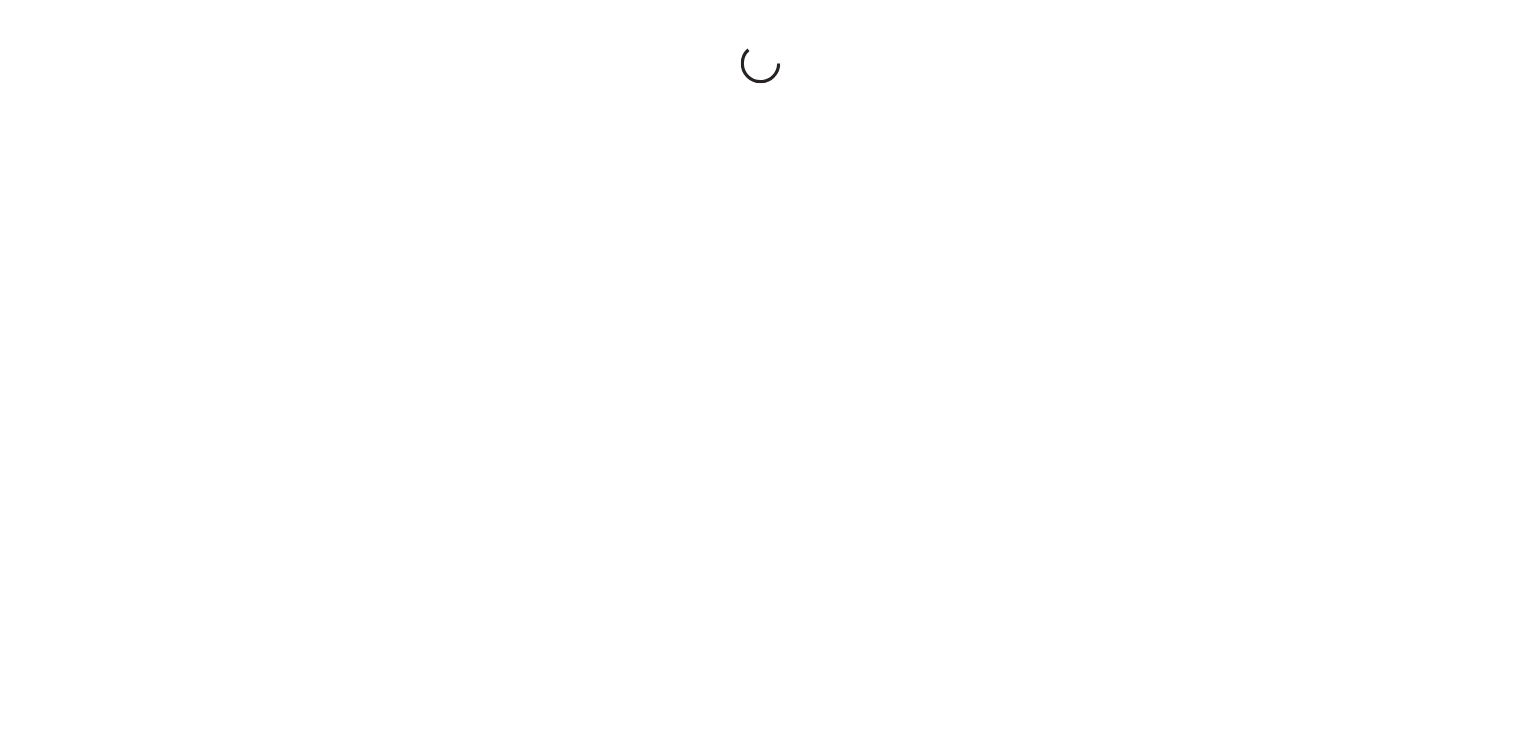 scroll, scrollTop: 0, scrollLeft: 0, axis: both 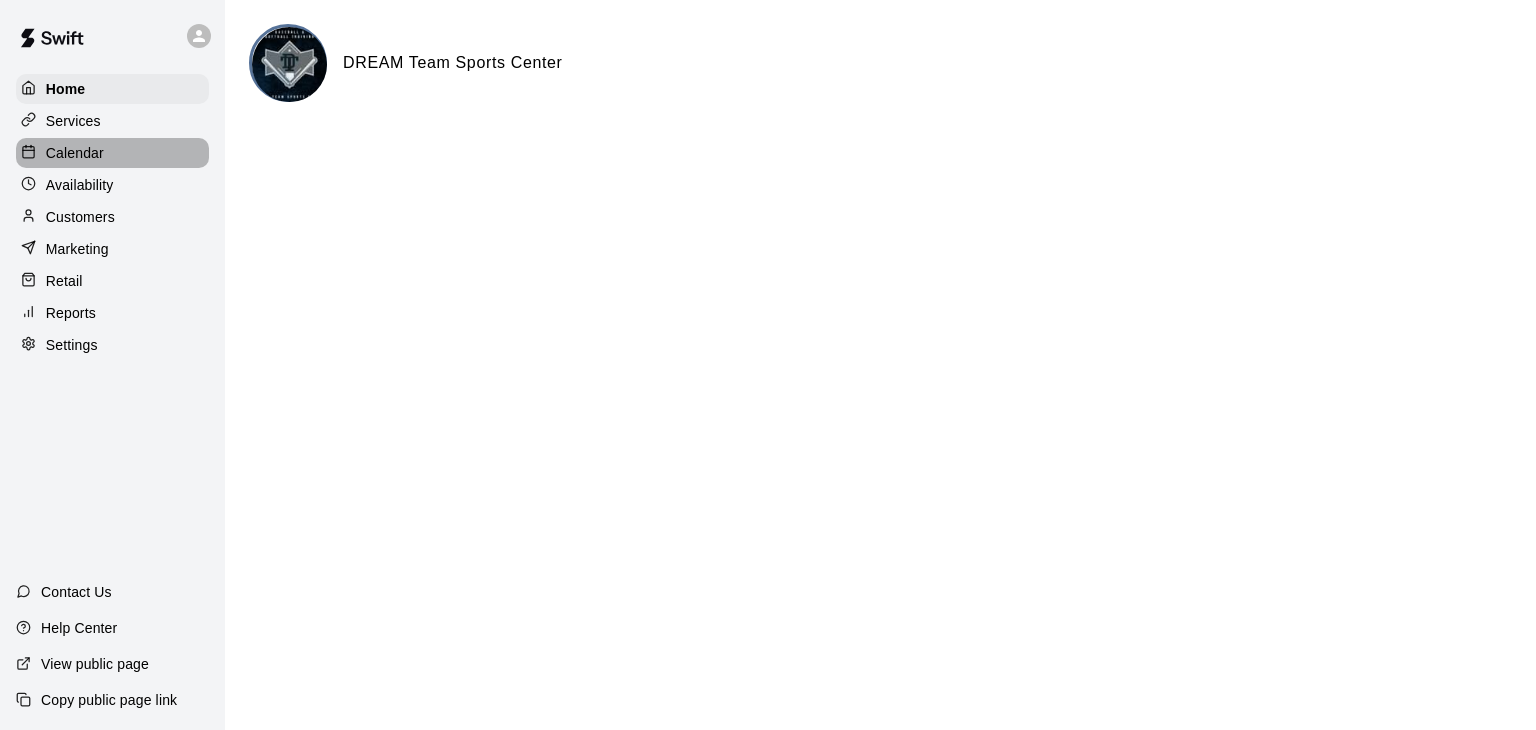 click on "Calendar" at bounding box center (112, 153) 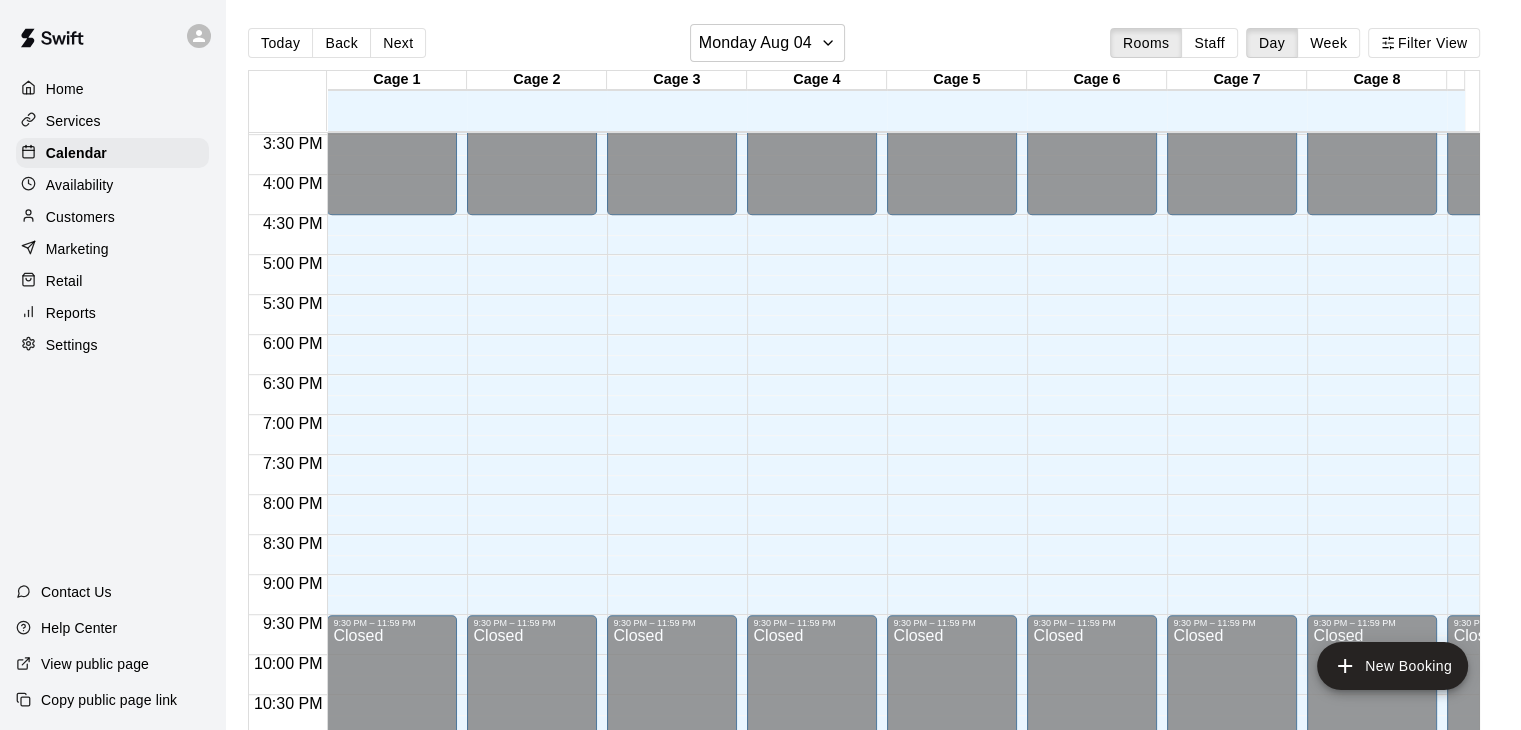 scroll, scrollTop: 1315, scrollLeft: 0, axis: vertical 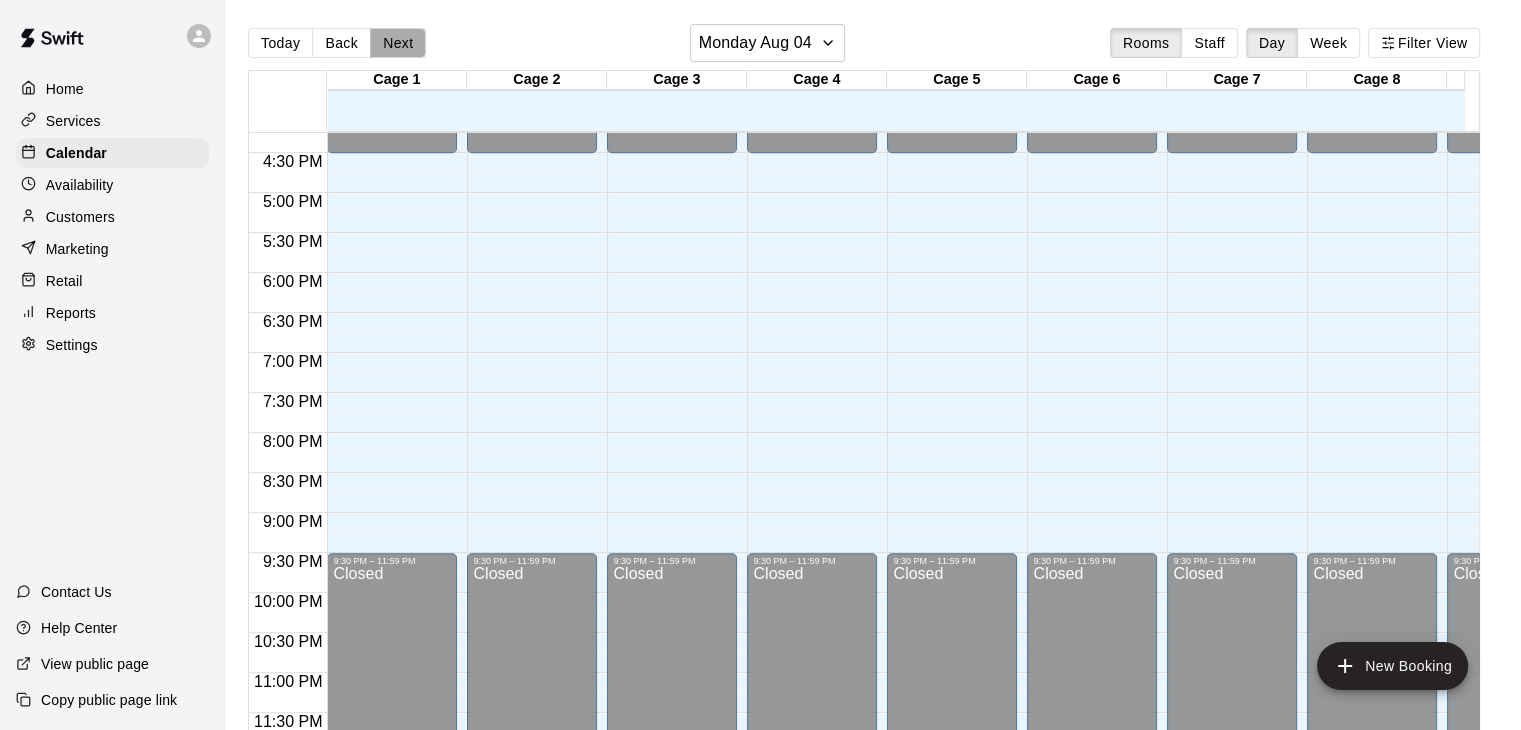 click on "Next" at bounding box center (398, 43) 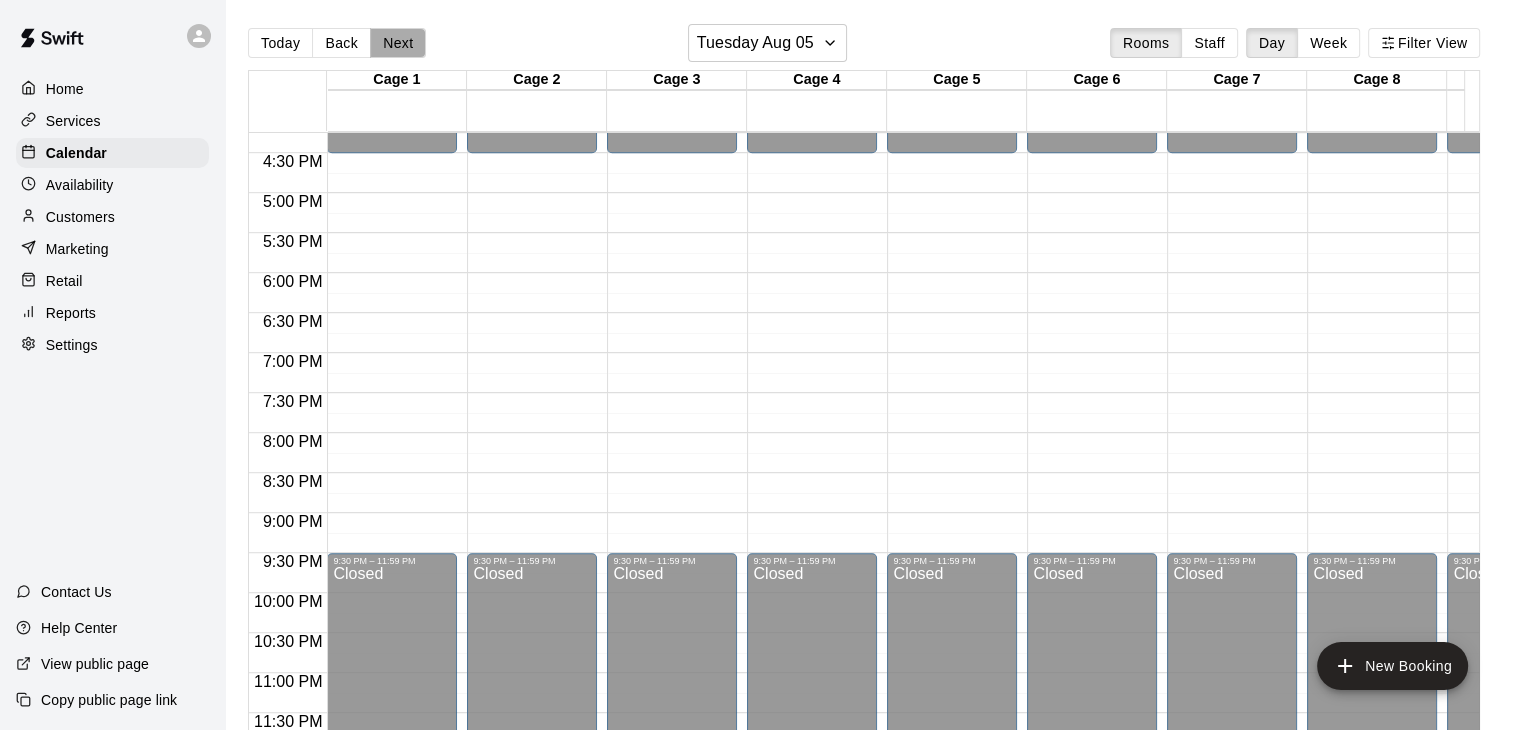 click on "Next" at bounding box center [398, 43] 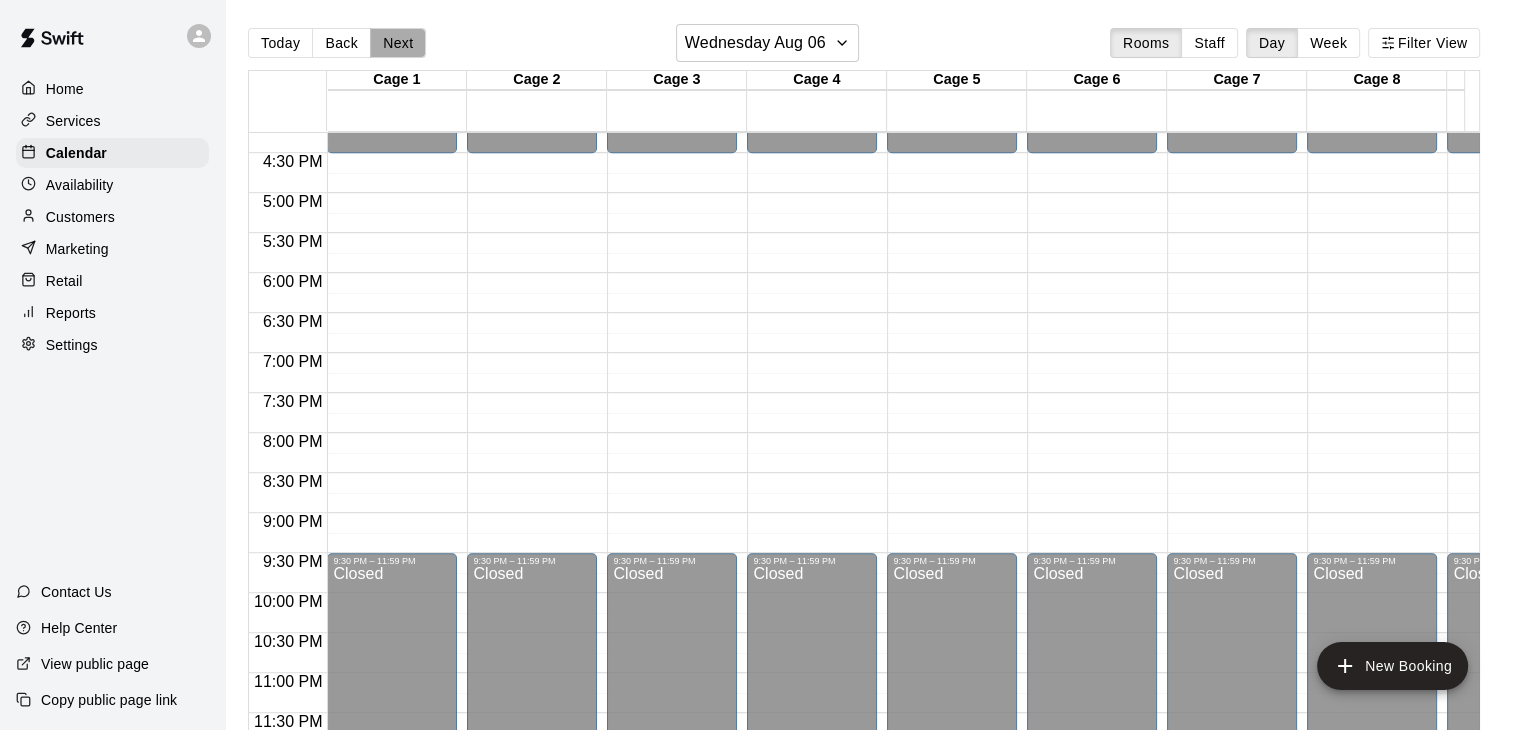 click on "Next" at bounding box center [398, 43] 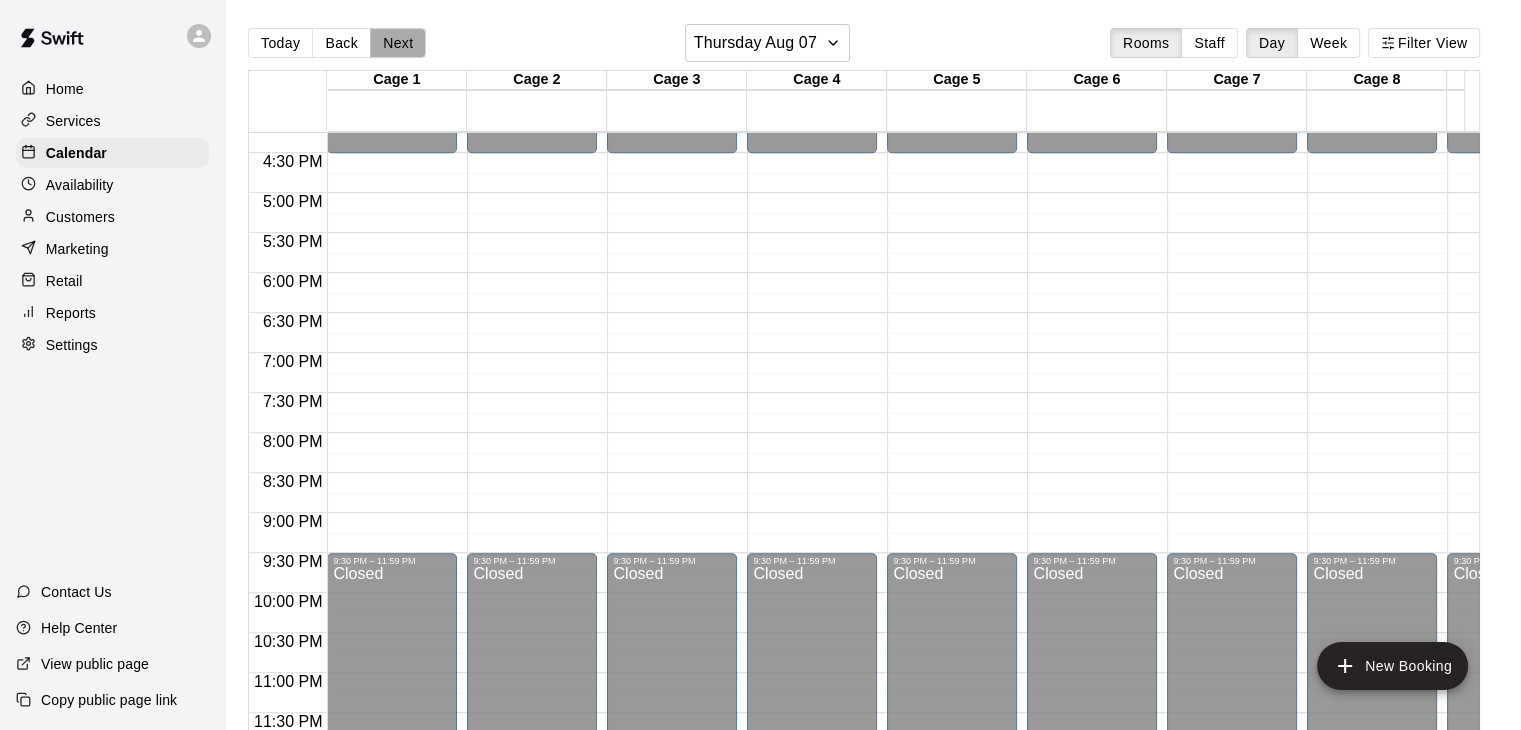 click on "Next" at bounding box center [398, 43] 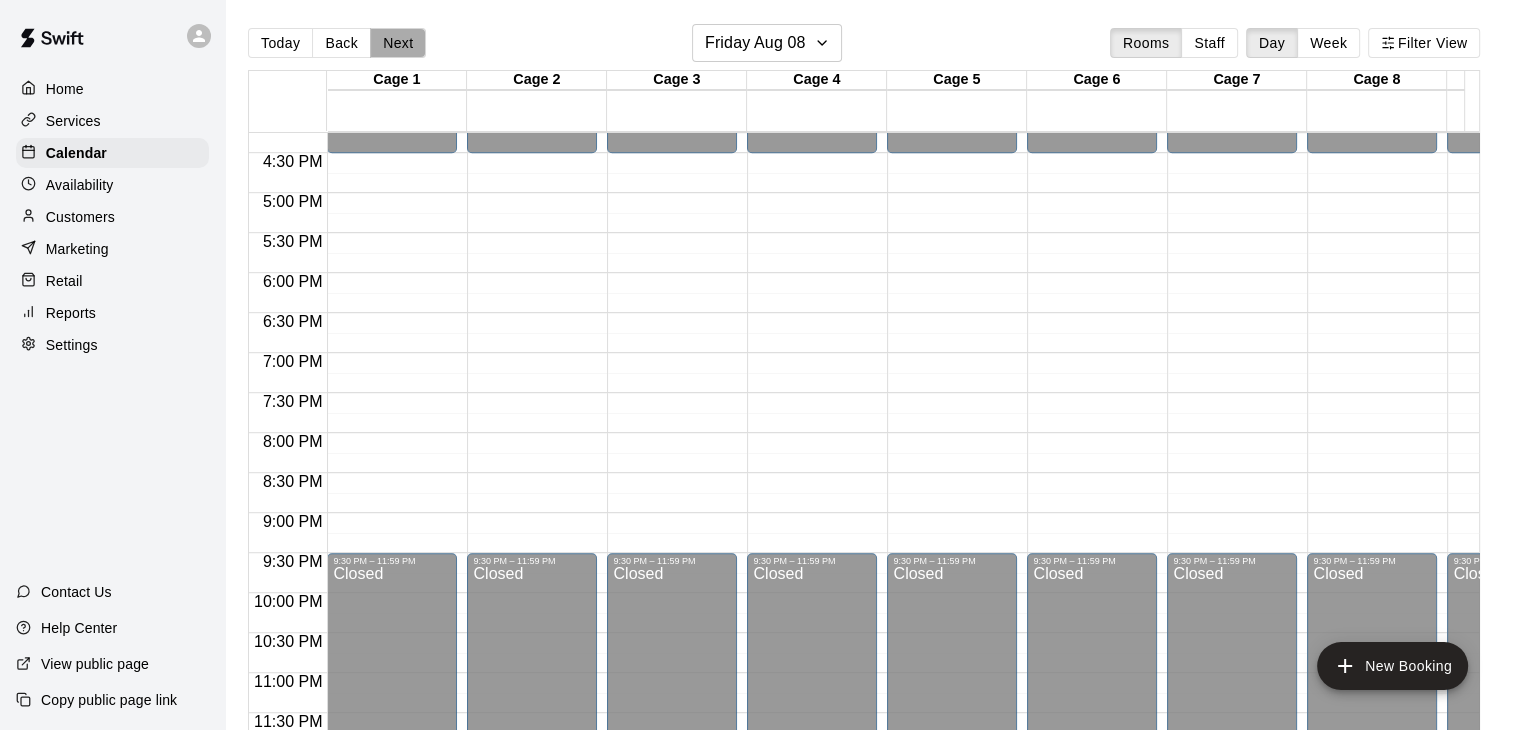 click on "Next" at bounding box center (398, 43) 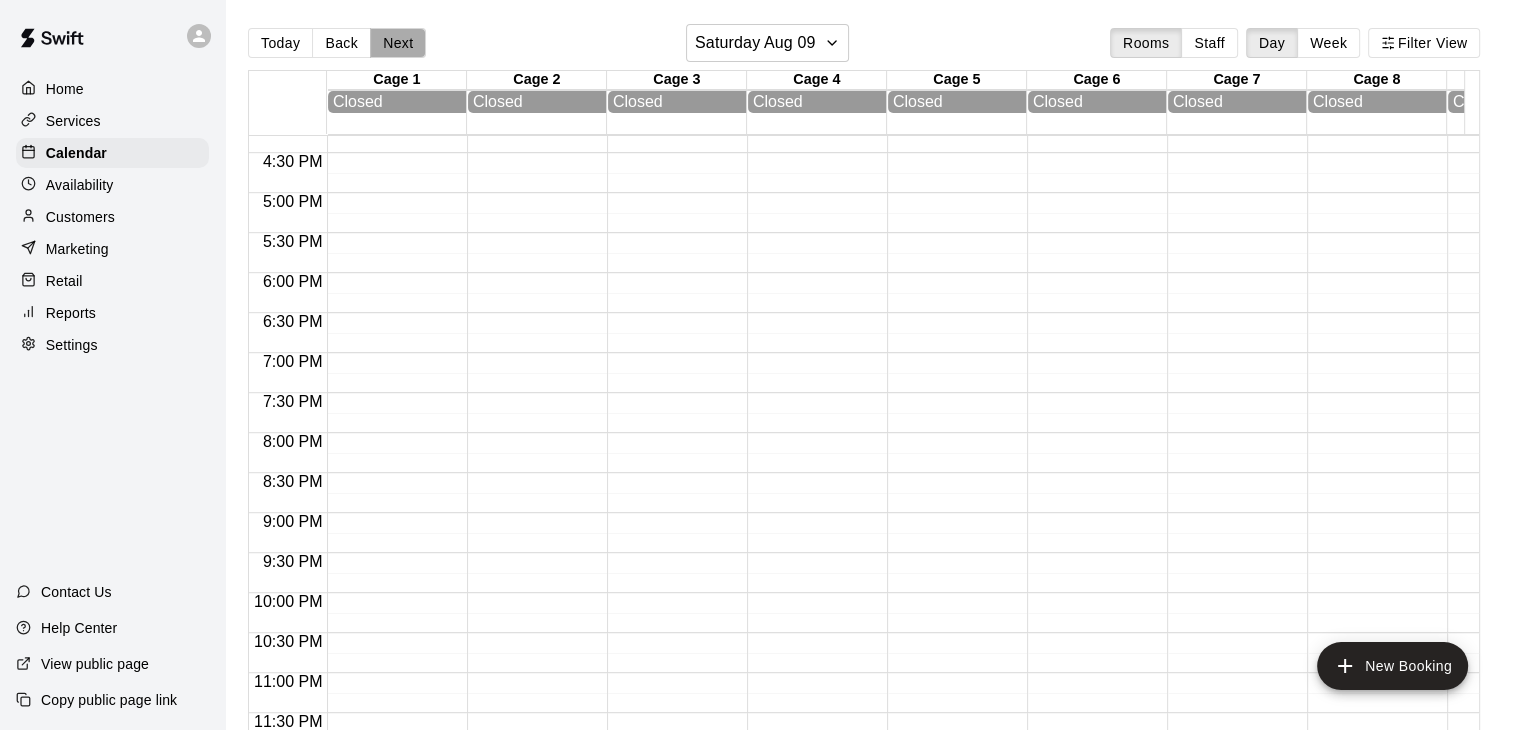 click on "Next" at bounding box center (398, 43) 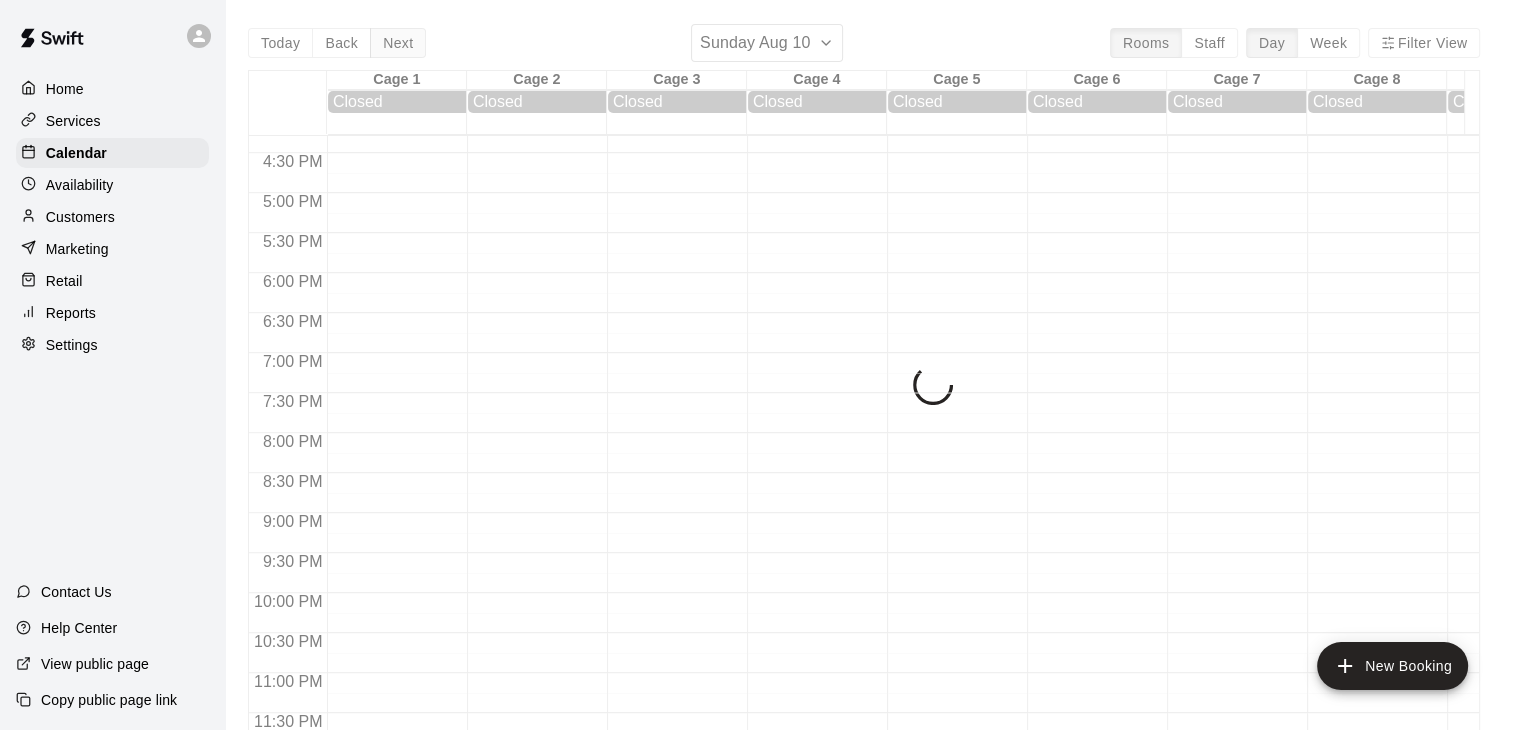 click on "Today Back Next Sunday Aug 10 Rooms Staff Day Week Filter View Cage 1 10 Sun Closed Cage 2 10 Sun Closed Cage 3 10 Sun Closed Cage 4 10 Sun Closed Cage 5 10 Sun Closed Cage 6 10 Sun Closed Cage 7 10 Sun Closed Cage 8 10 Sun Closed Cage 9 10 Sun Closed Cage 10 10 Sun Closed Field 1 10 Sun Closed Field 2 10 Sun Closed Field 3 10 Sun Closed Field 4 10 Sun Closed Front Desk 10 Sun Closed 12:00 AM 12:30 AM 1:00 AM 1:30 AM 2:00 AM 2:30 AM 3:00 AM 3:30 AM 4:00 AM 4:30 AM 5:00 AM 5:30 AM 6:00 AM 6:30 AM 7:00 AM 7:30 AM 8:00 AM 8:30 AM 9:00 AM 9:30 AM 10:00 AM 10:30 AM 11:00 AM 11:30 AM 12:00 PM 12:30 PM 1:00 PM 1:30 PM 2:00 PM 2:30 PM 3:00 PM 3:30 PM 4:00 PM 4:30 PM 5:00 PM 5:30 PM 6:00 PM 6:30 PM 7:00 PM 7:30 PM 8:00 PM 8:30 PM 9:00 PM 9:30 PM 10:00 PM 10:30 PM 11:00 PM 11:30 PM" at bounding box center [864, 389] 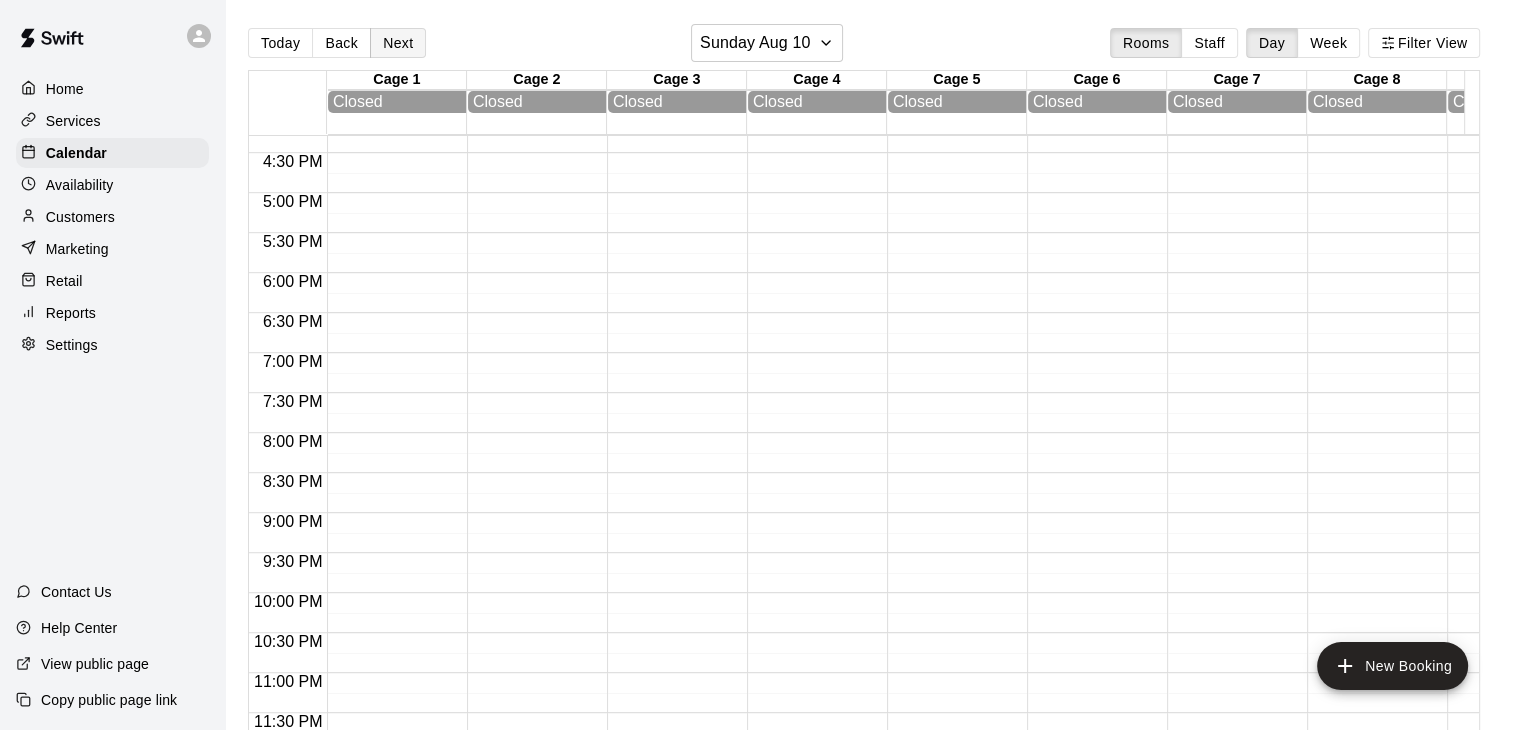 click on "Next" at bounding box center (398, 43) 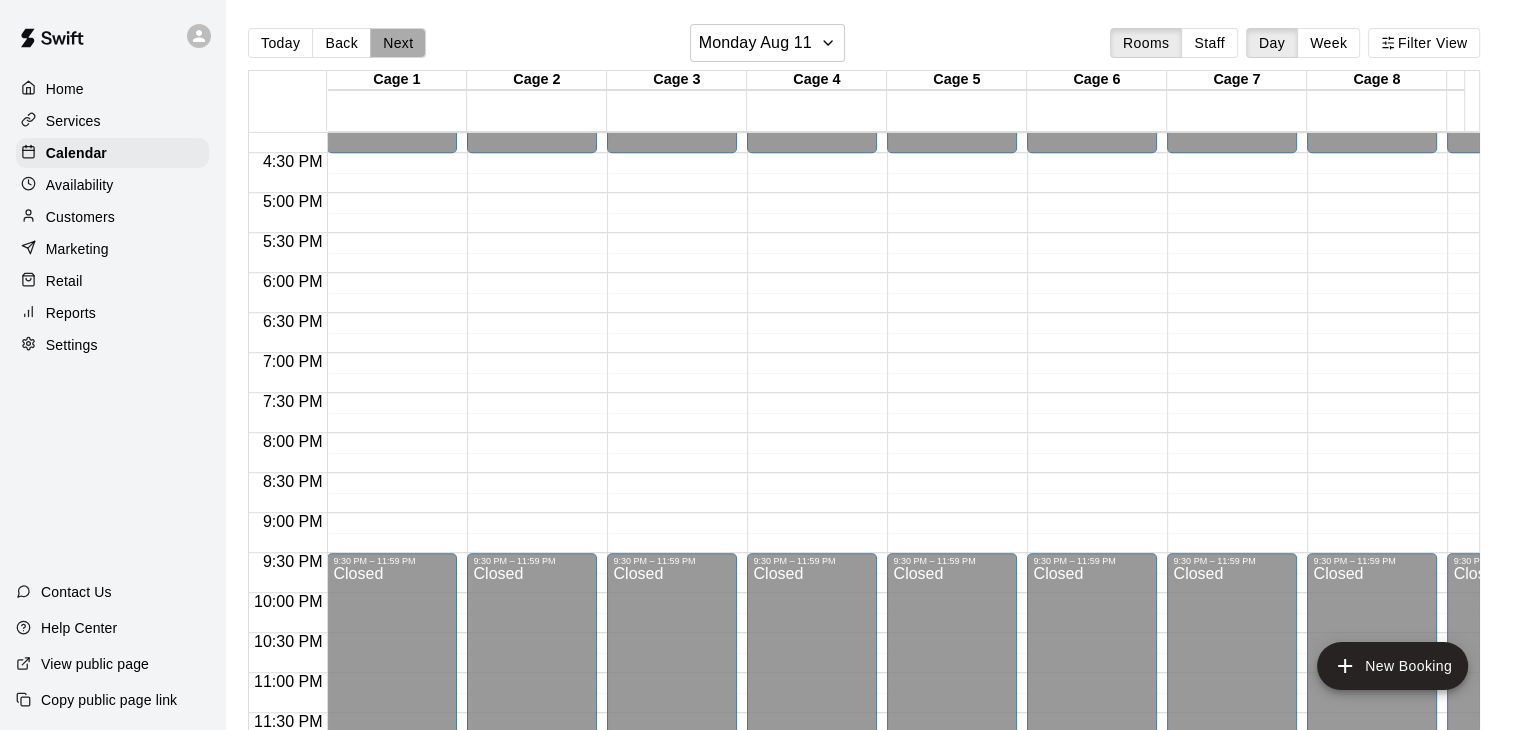 click on "Next" at bounding box center [398, 43] 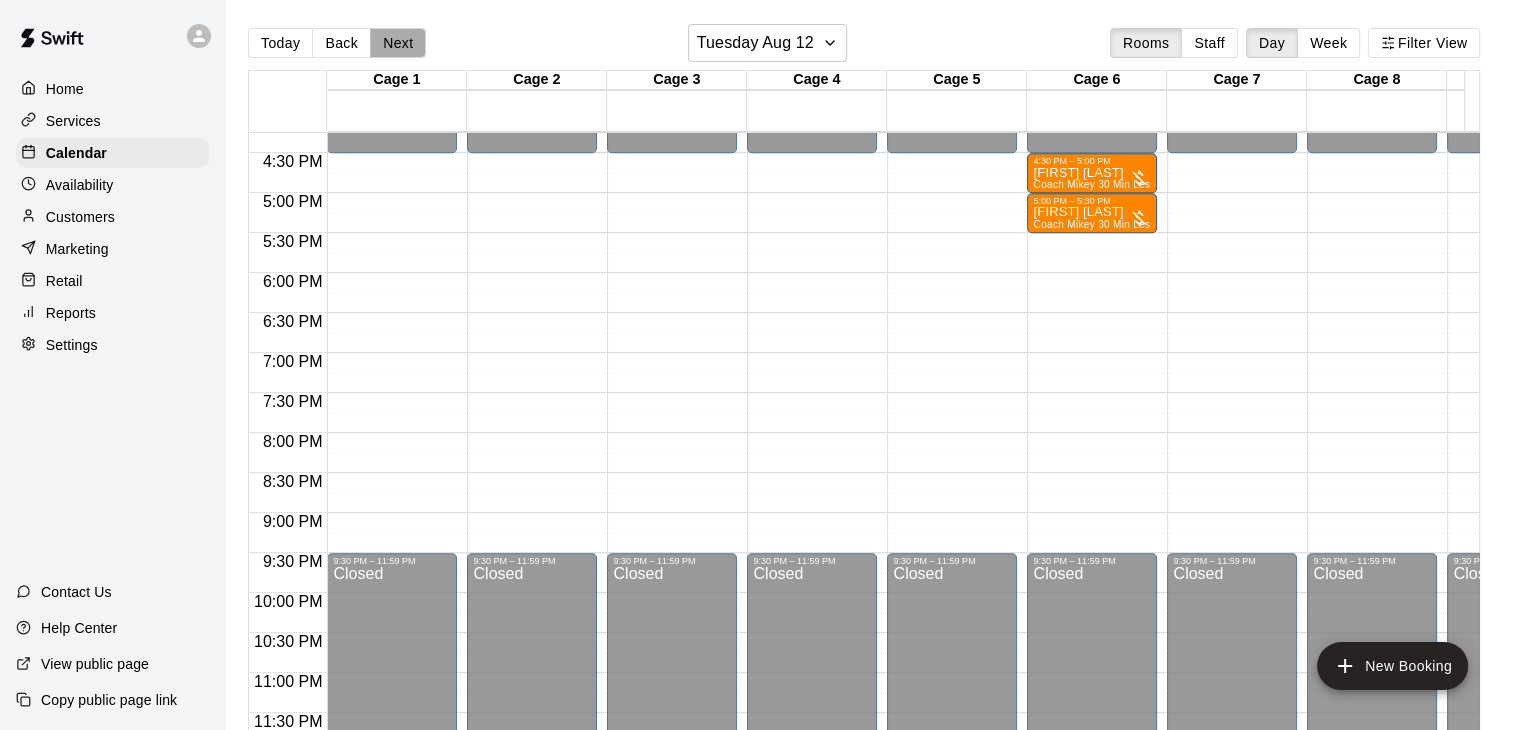 click on "Next" at bounding box center (398, 43) 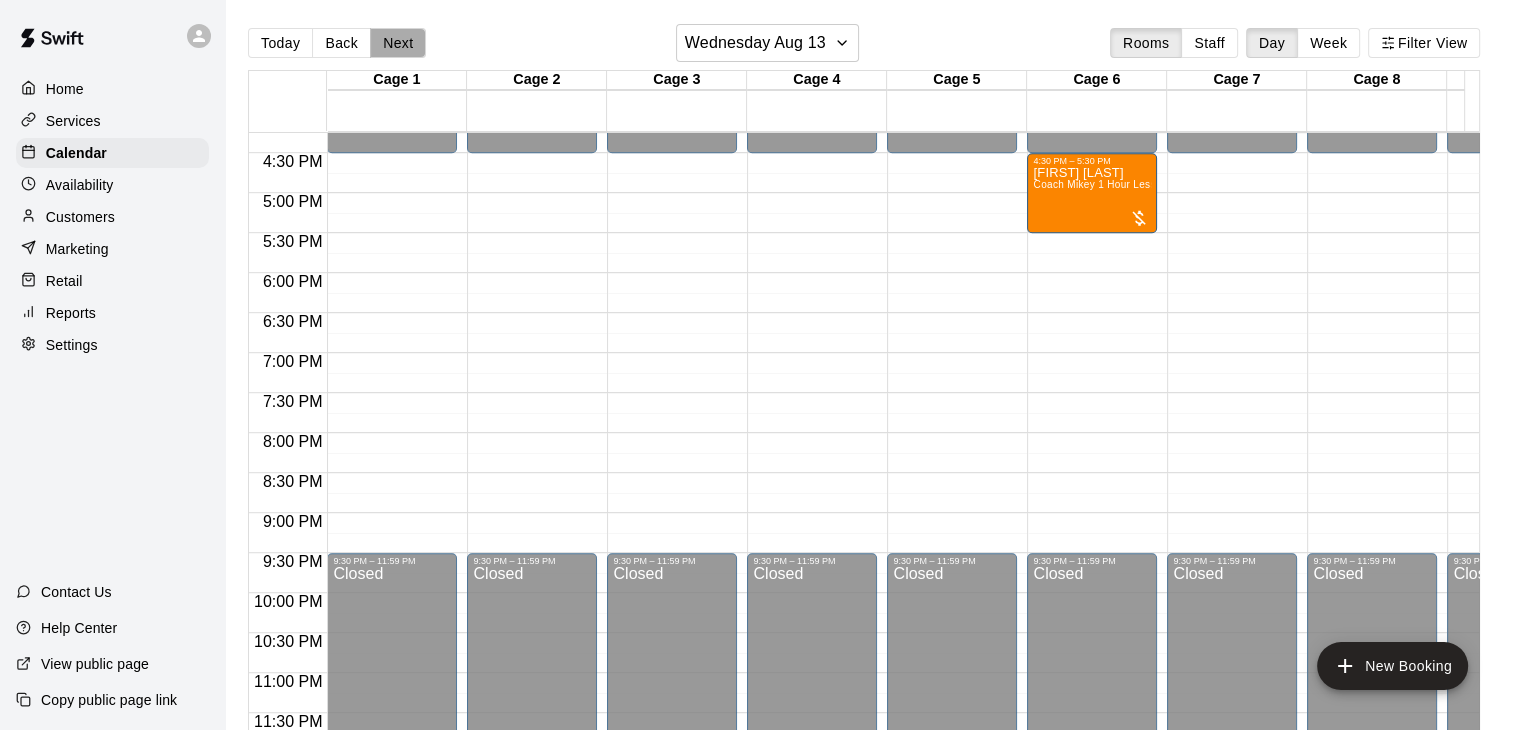 click on "Next" at bounding box center [398, 43] 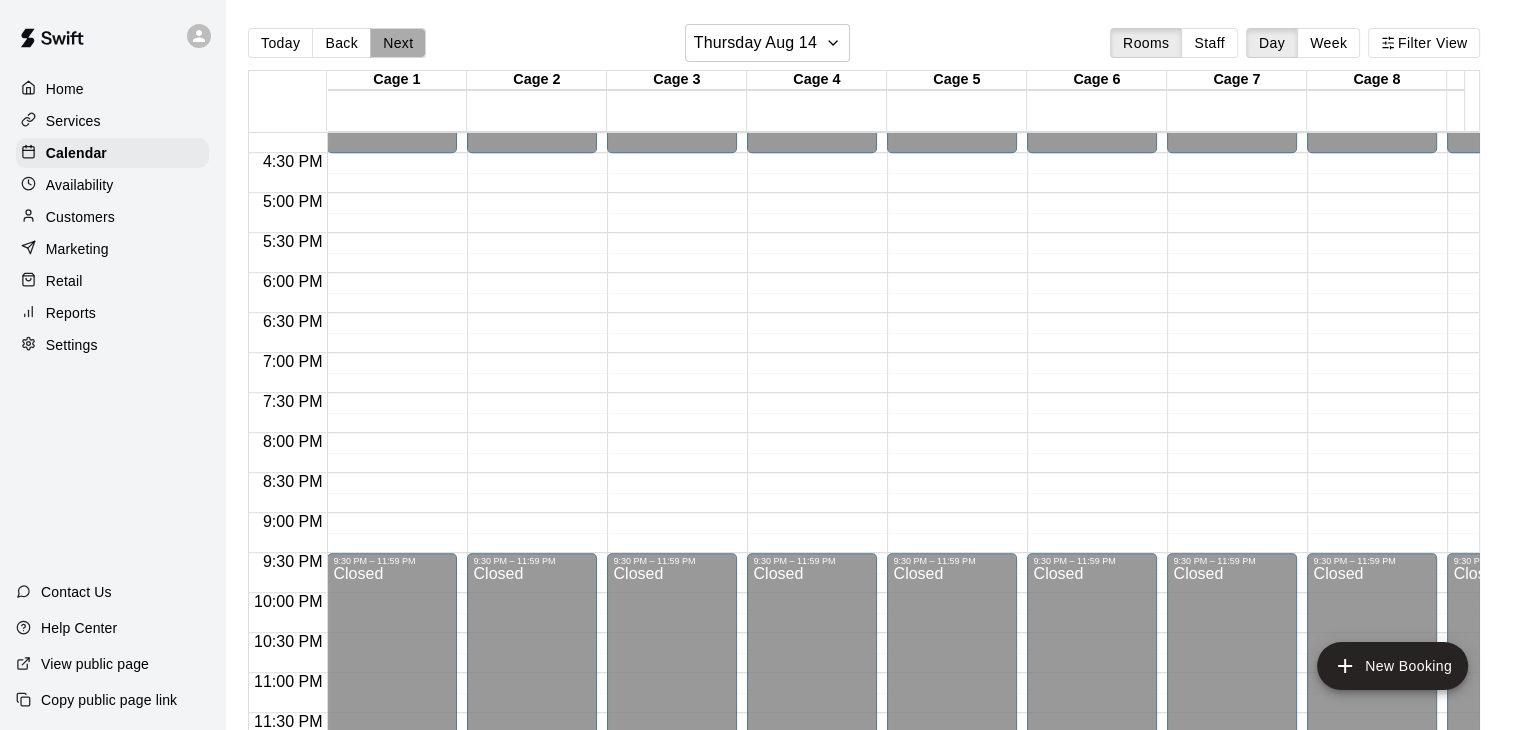 click on "Next" at bounding box center (398, 43) 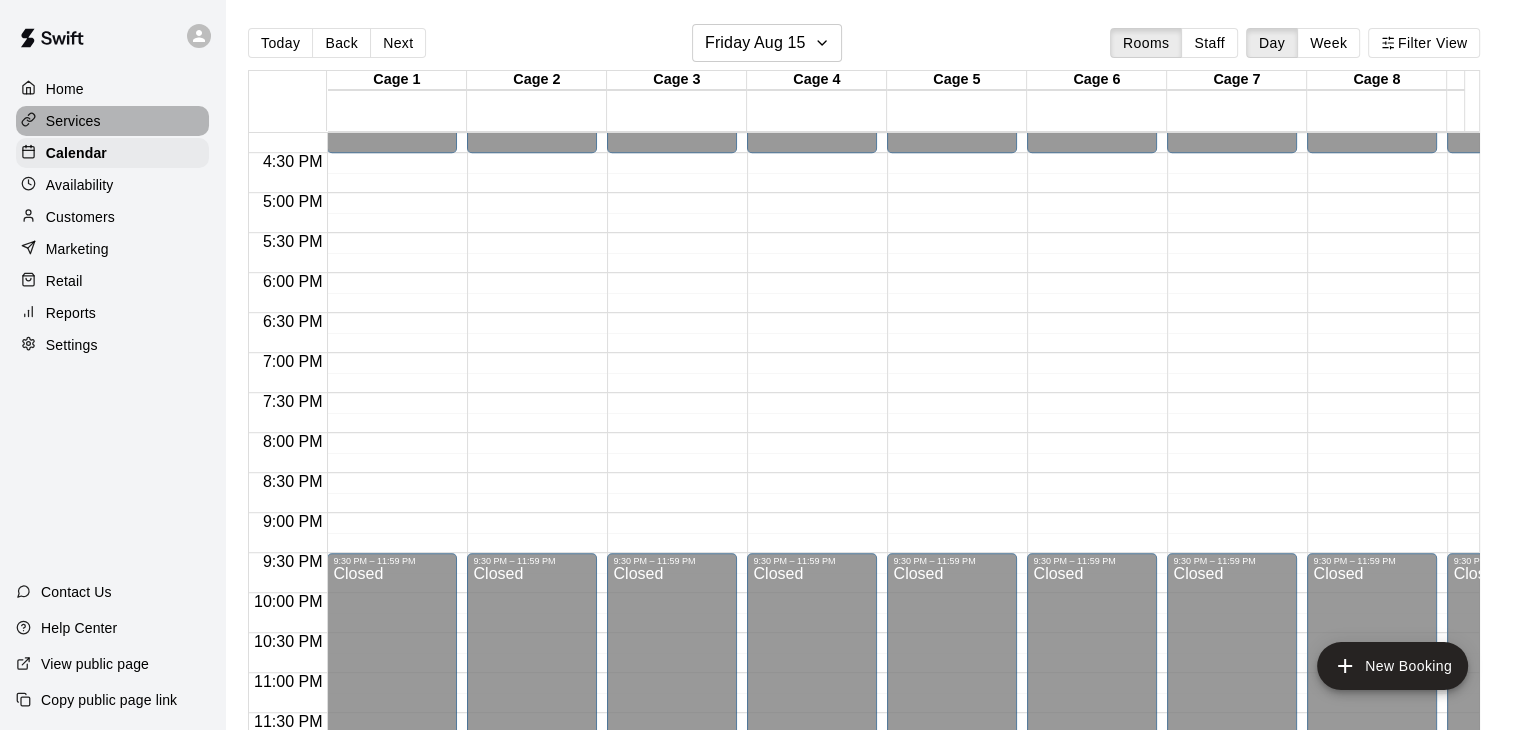 click on "Services" at bounding box center [73, 121] 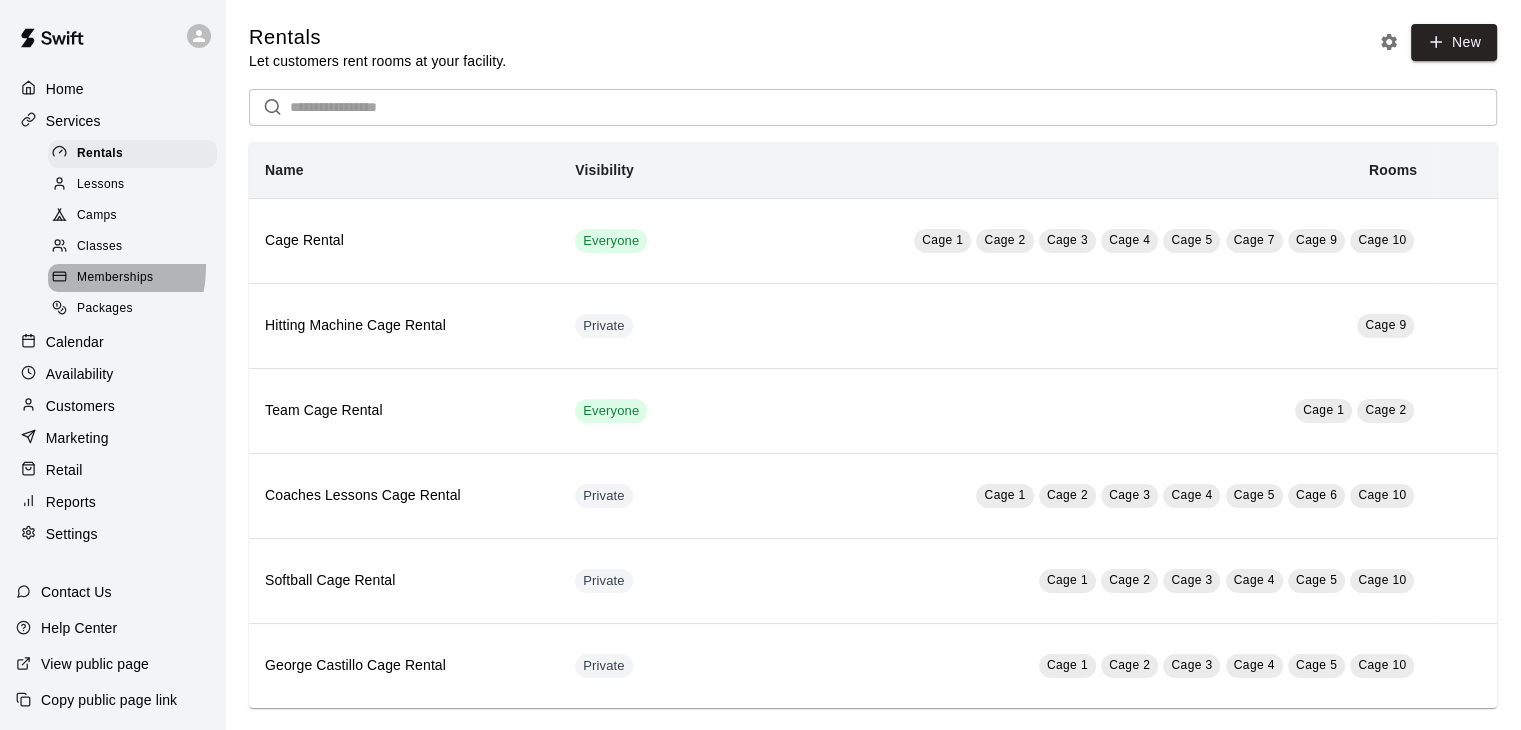 click on "Memberships" at bounding box center [132, 278] 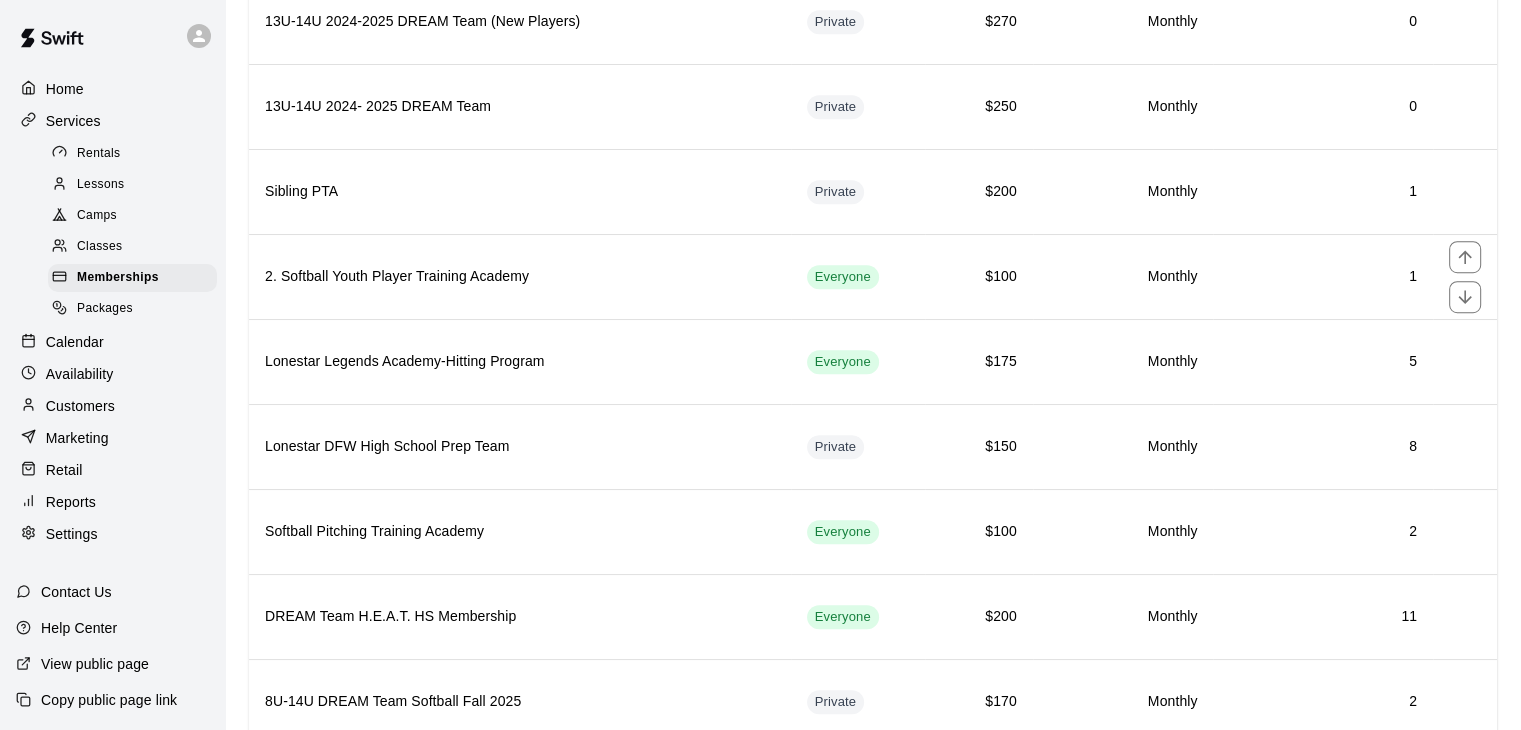 scroll, scrollTop: 1335, scrollLeft: 0, axis: vertical 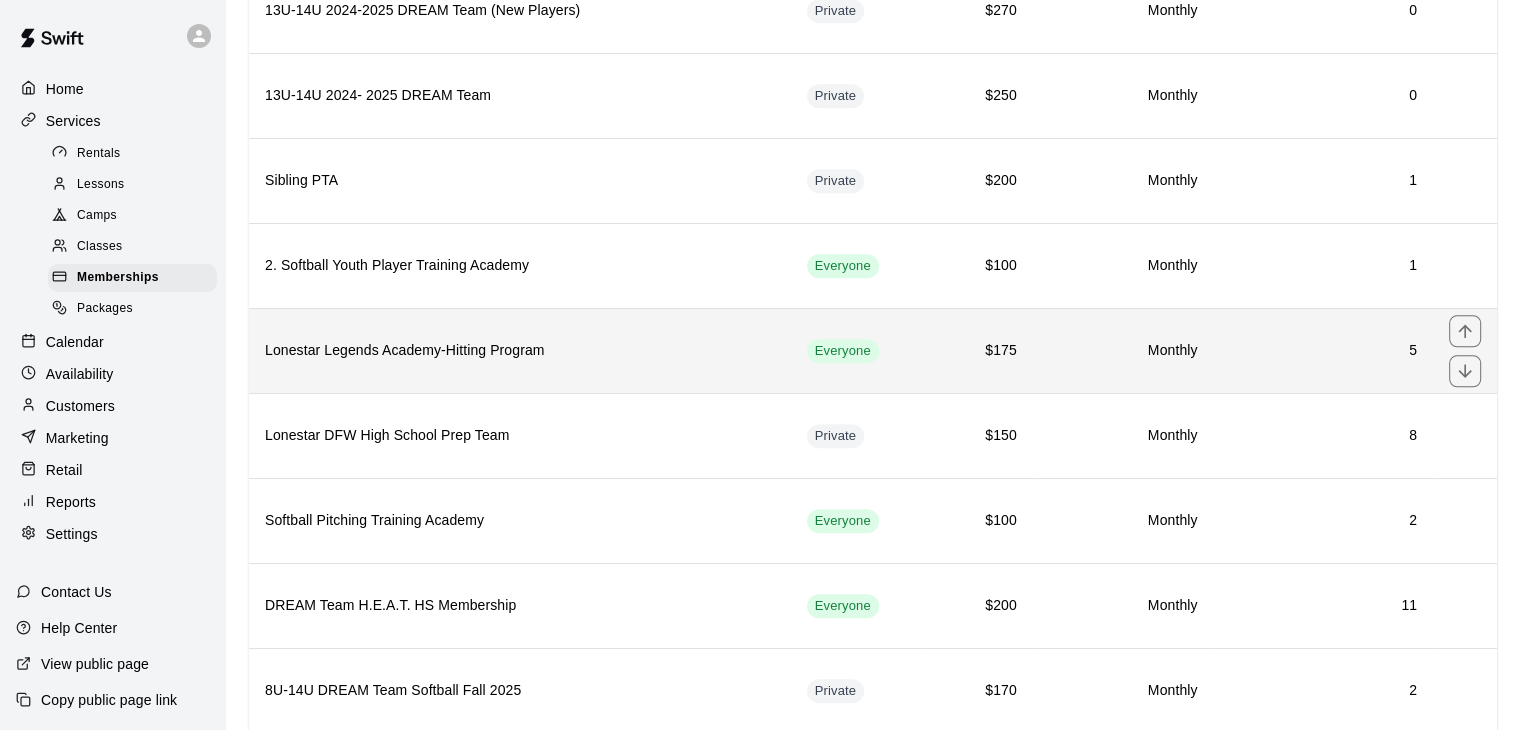 click on "Lonestar Legends Academy-Hitting Program" at bounding box center (520, 351) 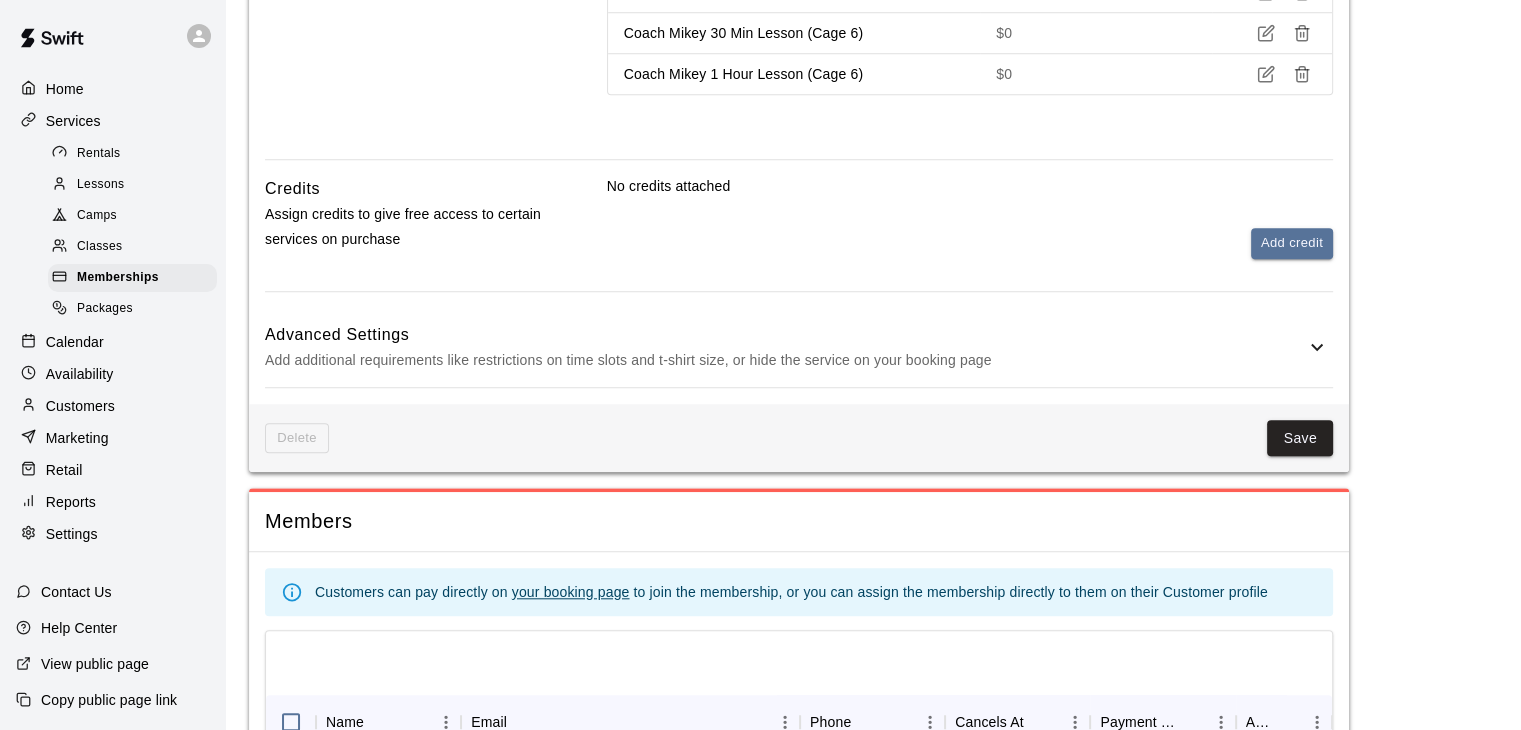 scroll, scrollTop: 1742, scrollLeft: 0, axis: vertical 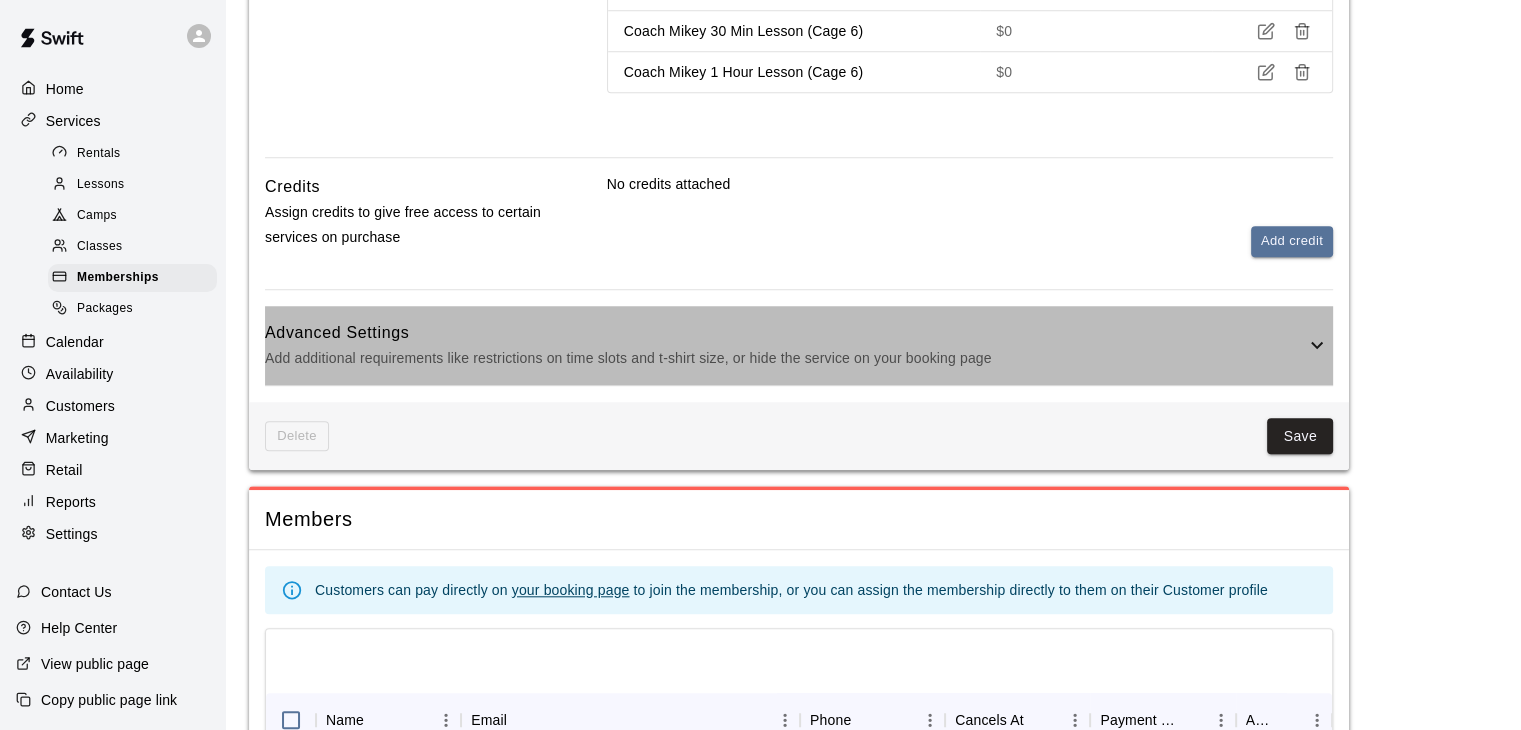 click on "Add additional requirements like restrictions on time slots and t-shirt size, or hide the service on your booking page" at bounding box center [785, 358] 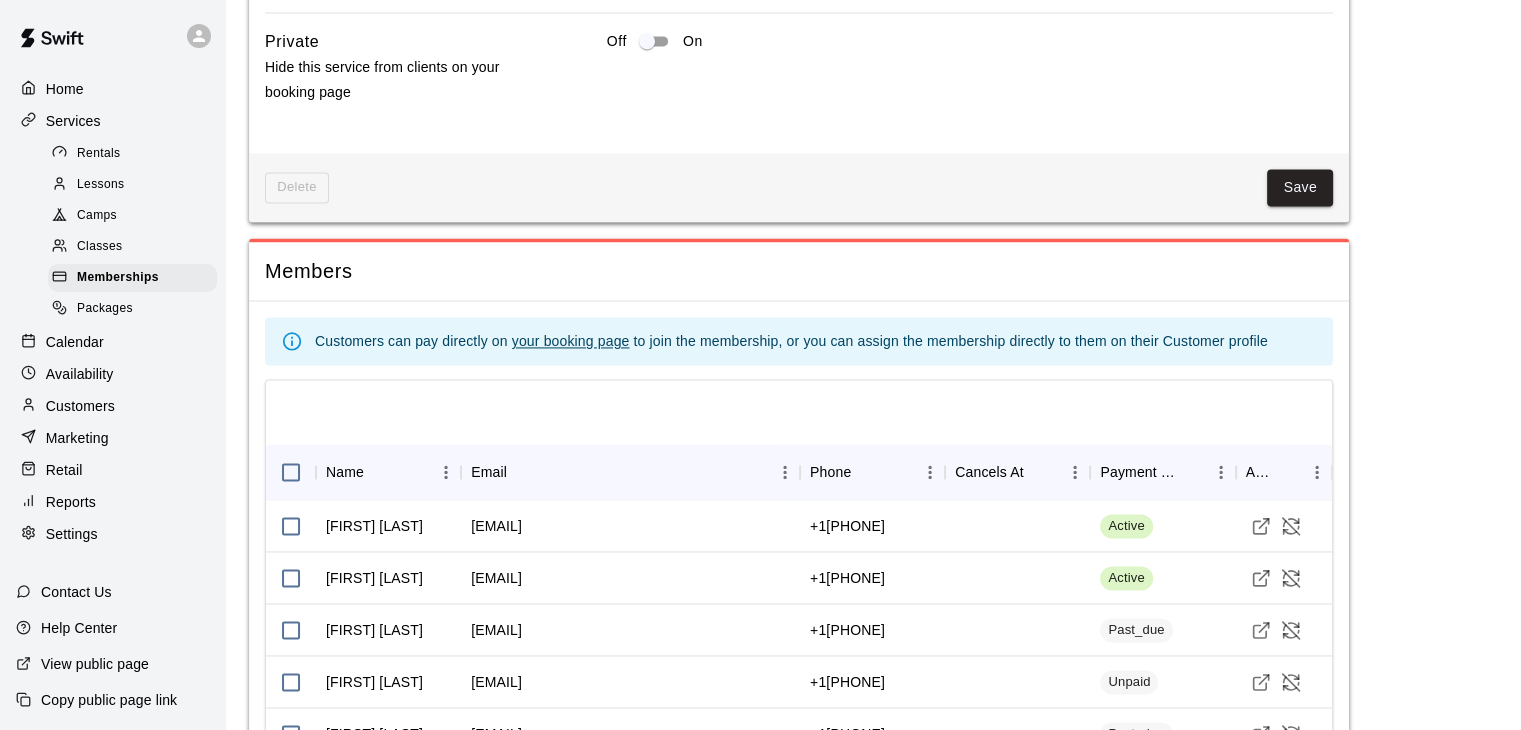 scroll, scrollTop: 2884, scrollLeft: 0, axis: vertical 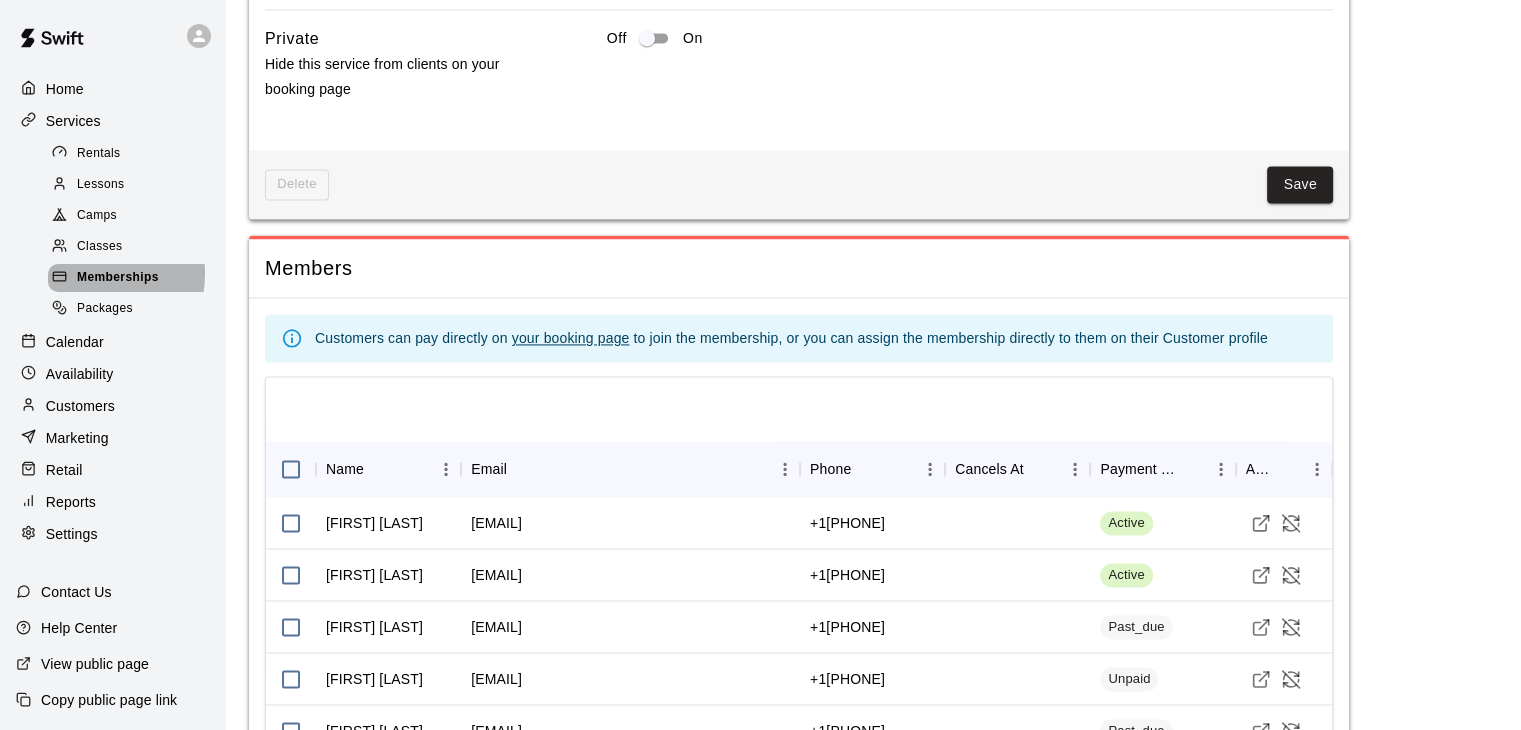 click on "Memberships" at bounding box center [118, 278] 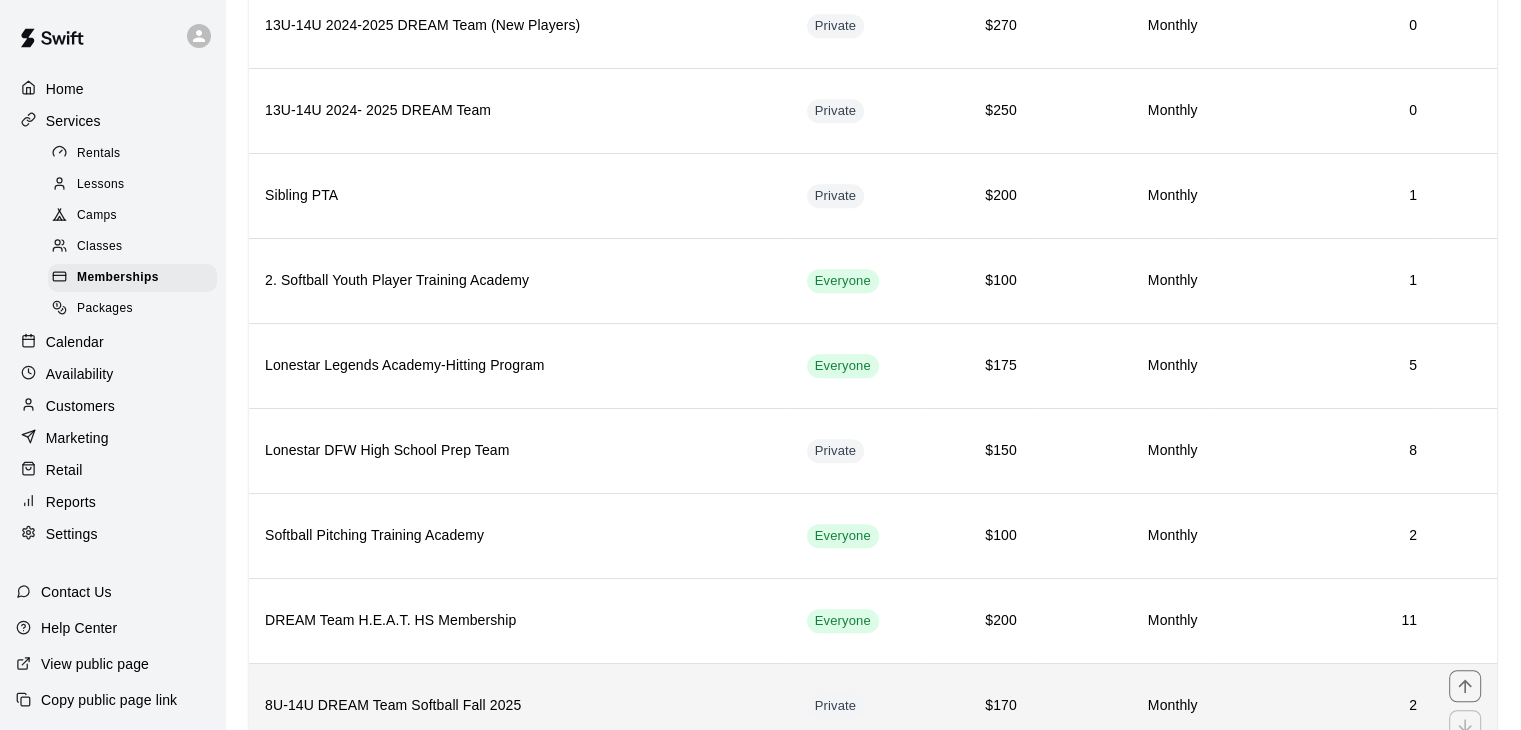 scroll, scrollTop: 1320, scrollLeft: 0, axis: vertical 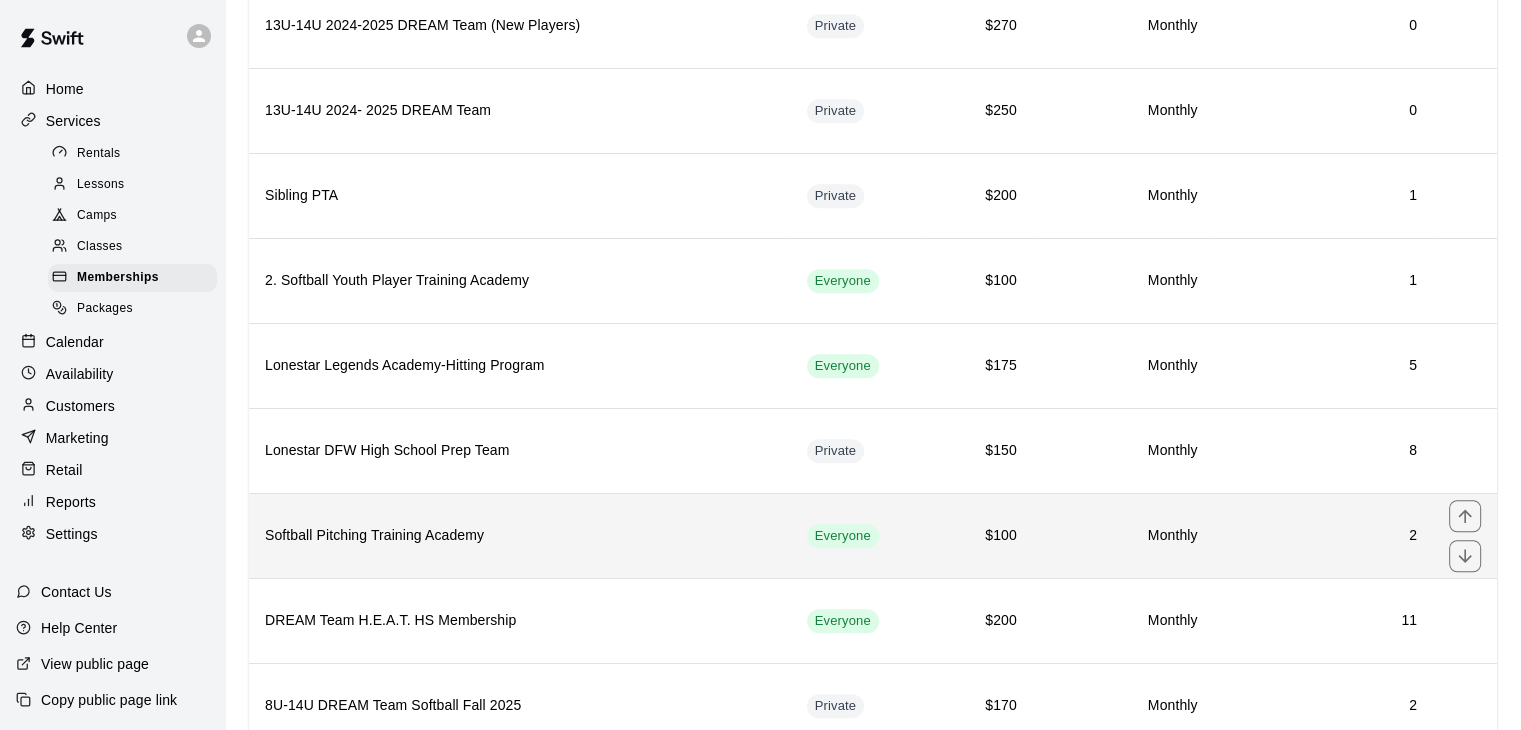 click on "Softball Pitching Training Academy" at bounding box center (520, 536) 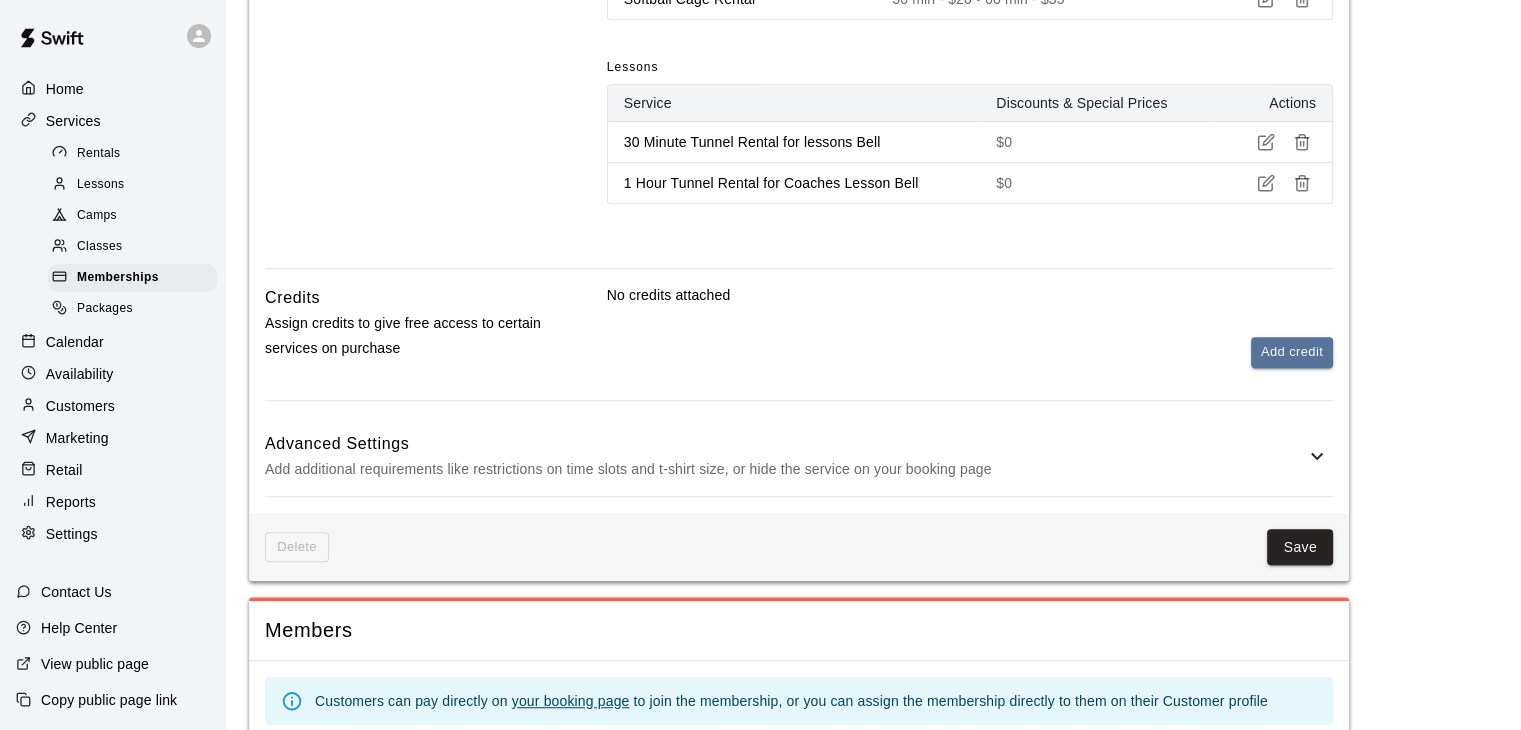 scroll, scrollTop: 1226, scrollLeft: 0, axis: vertical 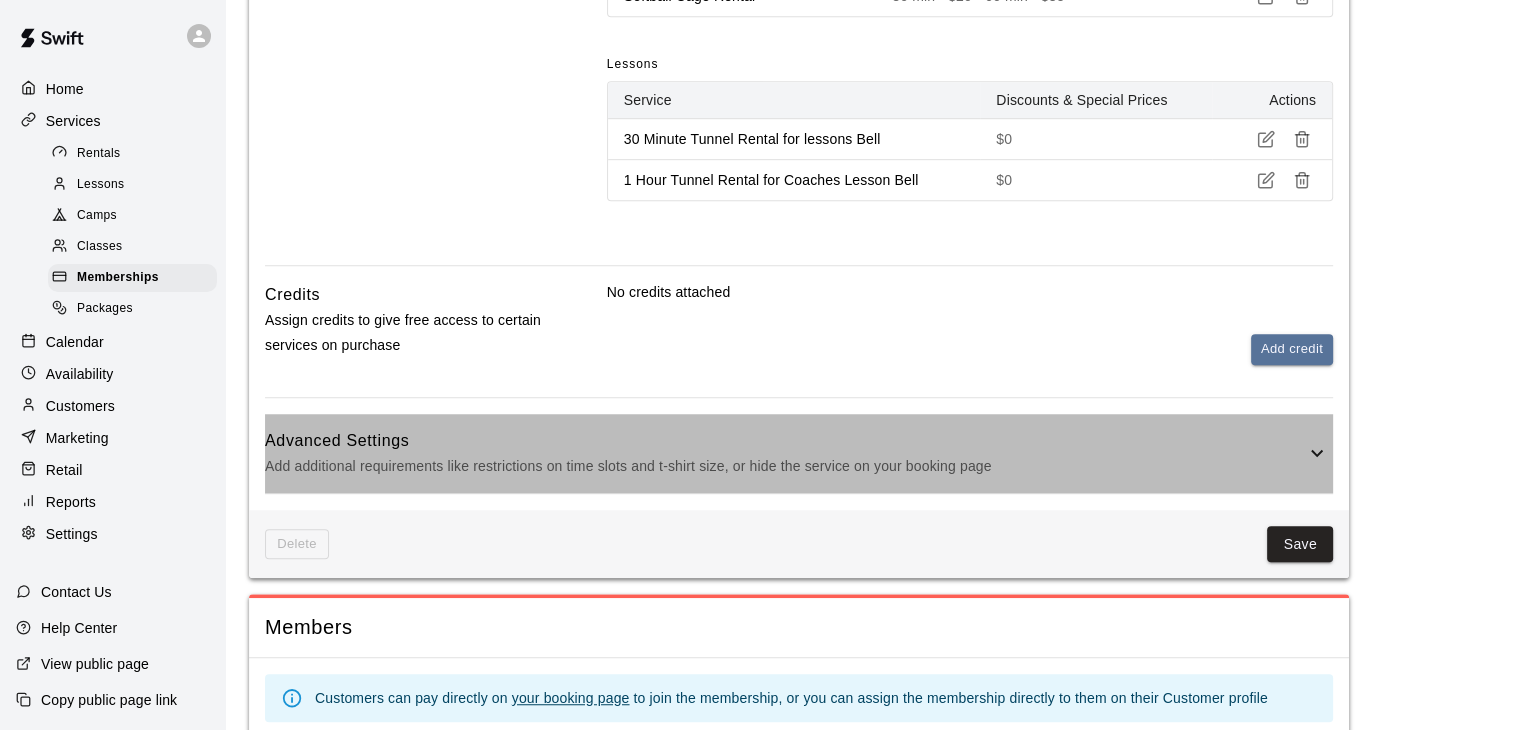 click on "Advanced Settings Add additional requirements like restrictions on time slots and t-shirt size, or hide the service on your booking page" at bounding box center (799, 453) 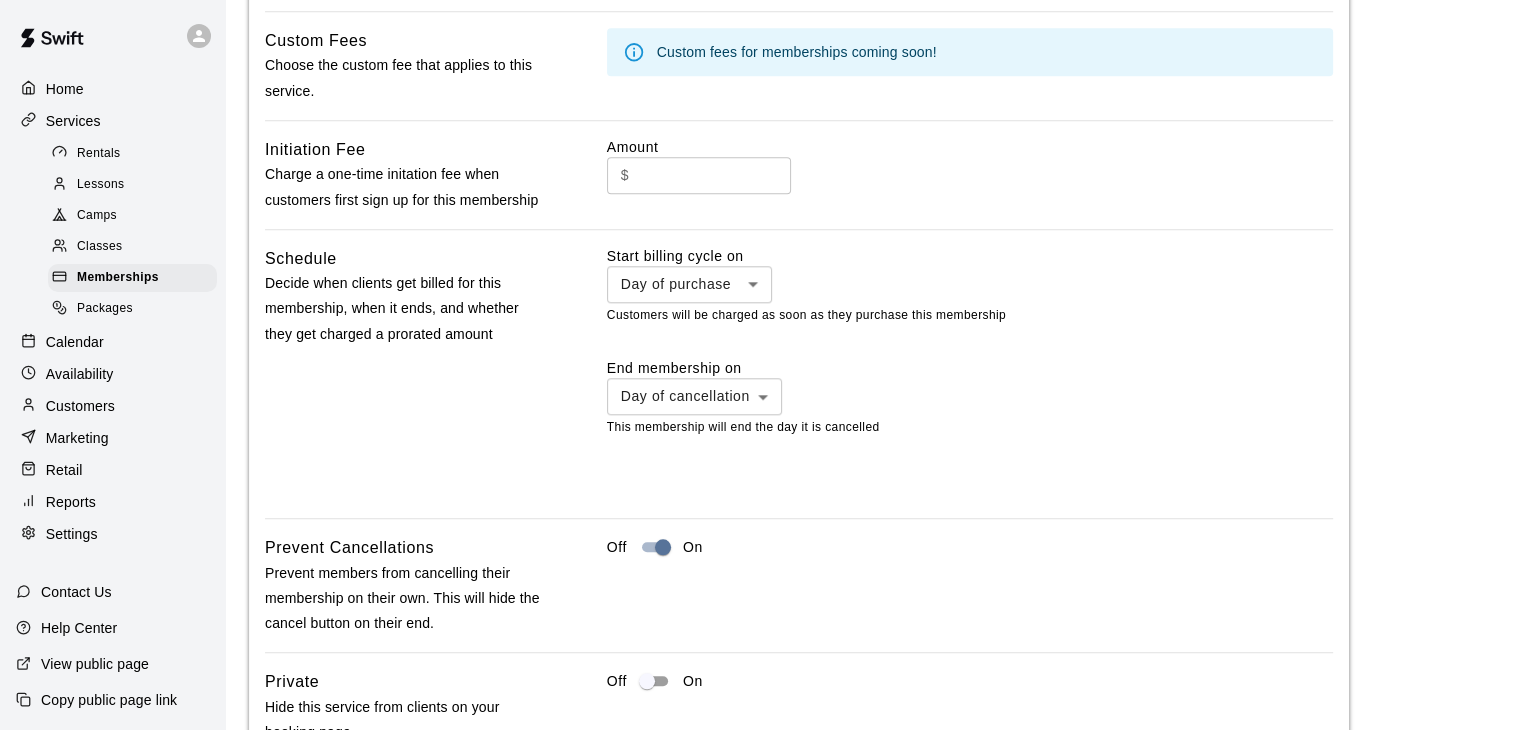 scroll, scrollTop: 1844, scrollLeft: 0, axis: vertical 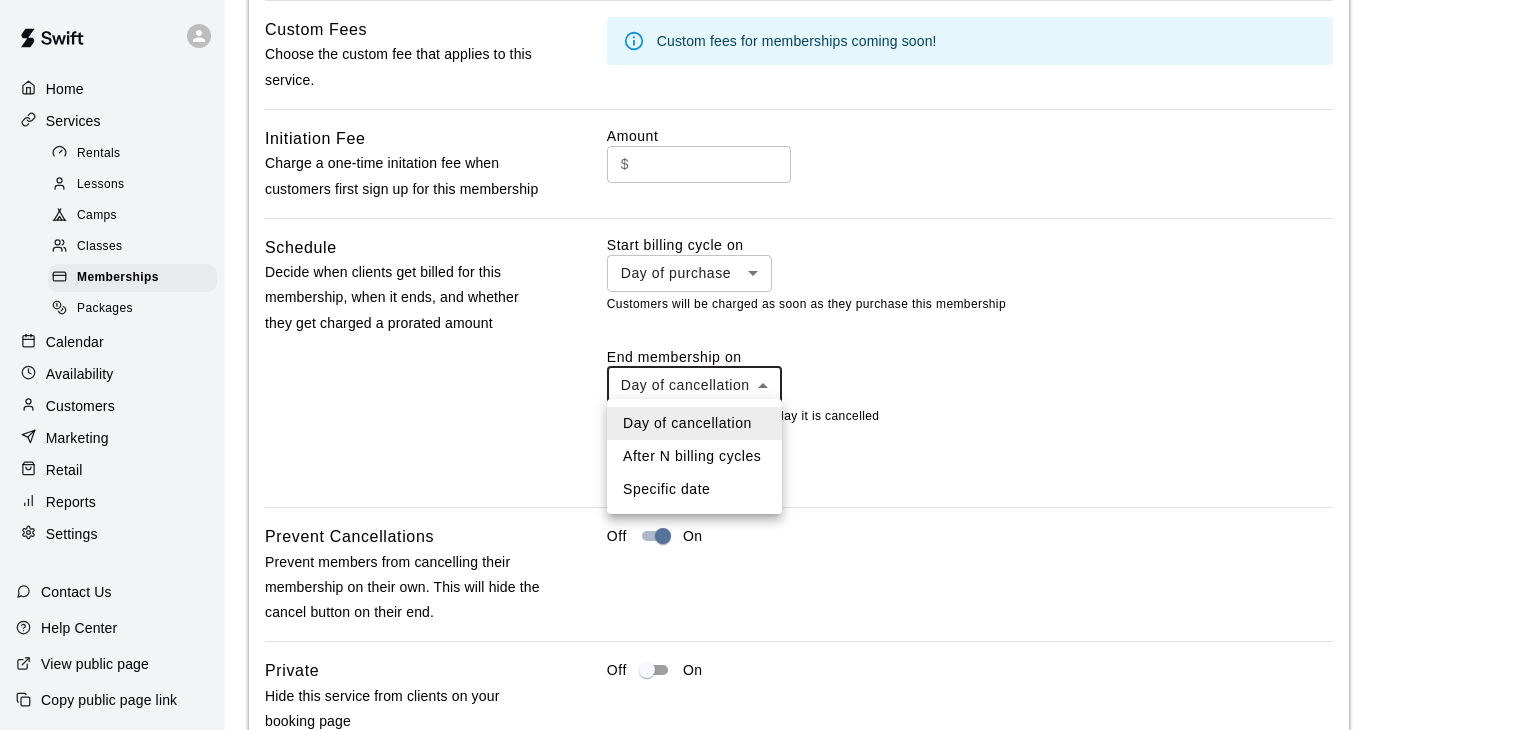 click on "**********" at bounding box center (768, -247) 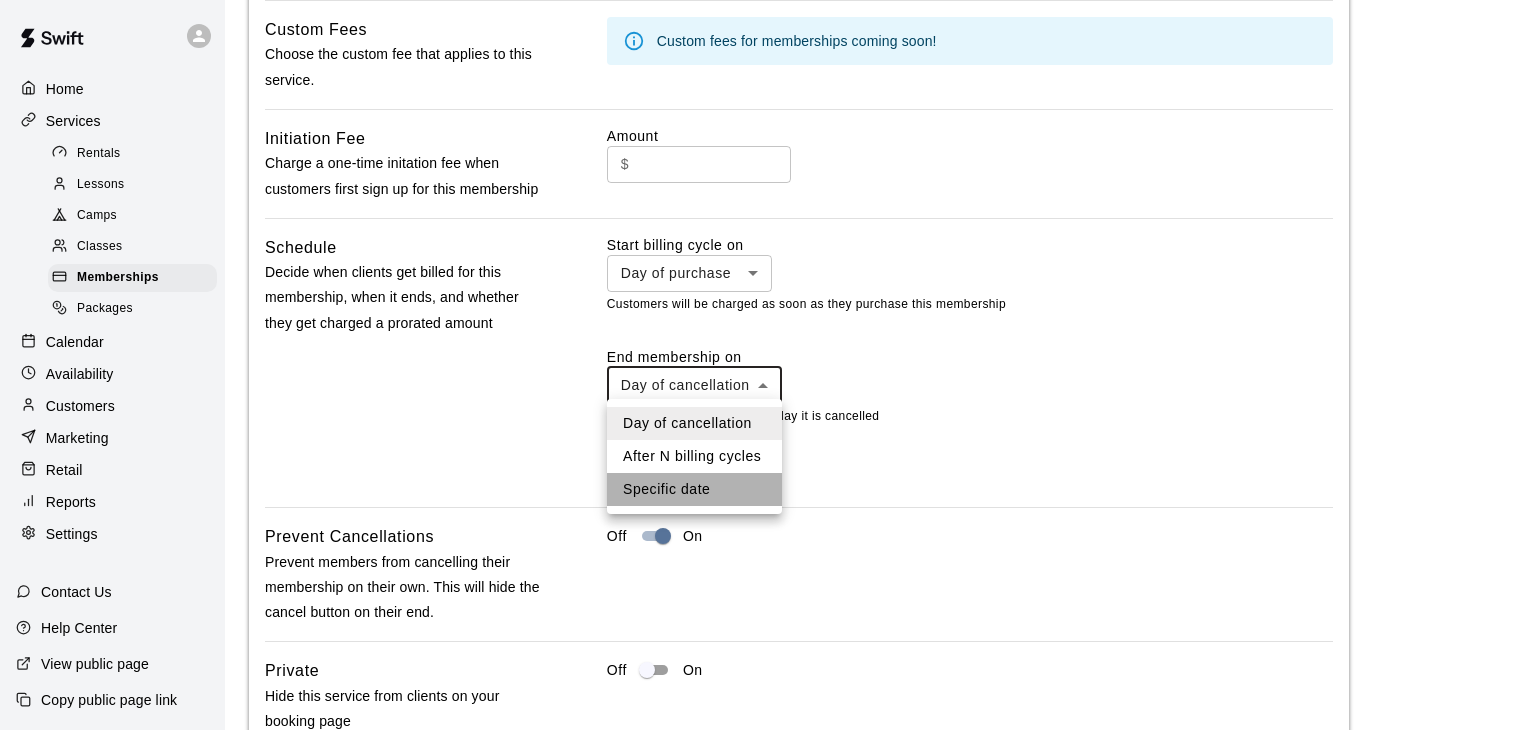 click on "Specific date" at bounding box center (694, 489) 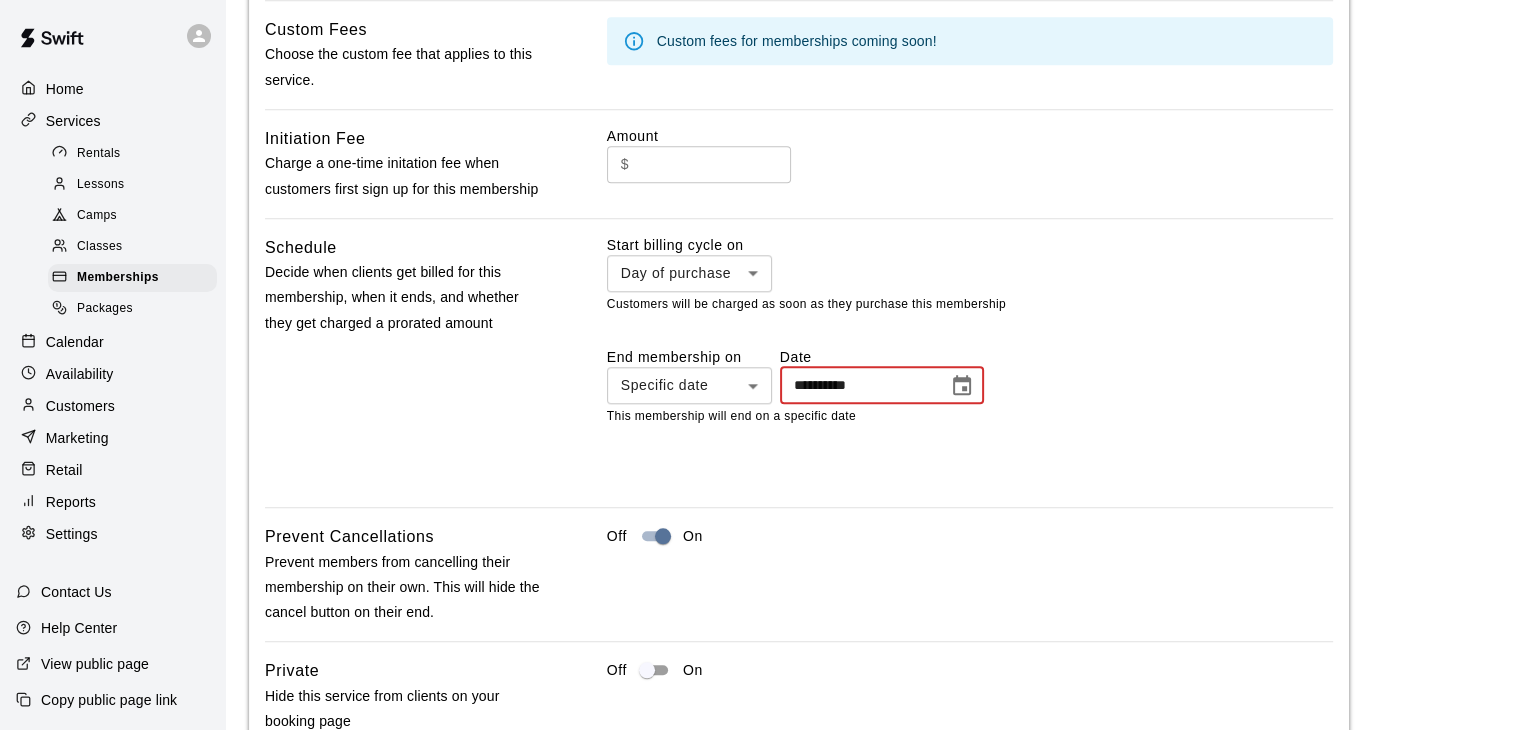 click on "**********" at bounding box center (857, 385) 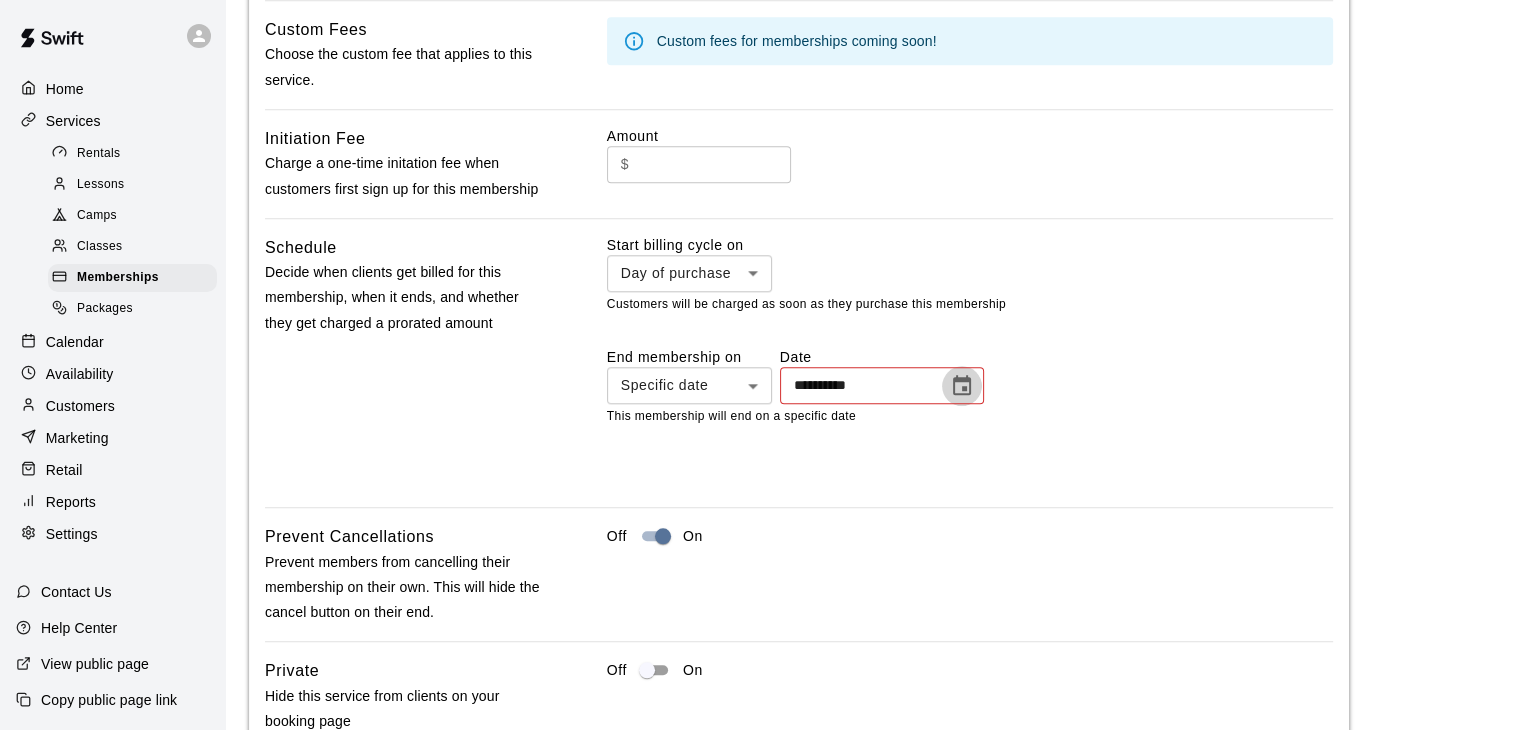 click 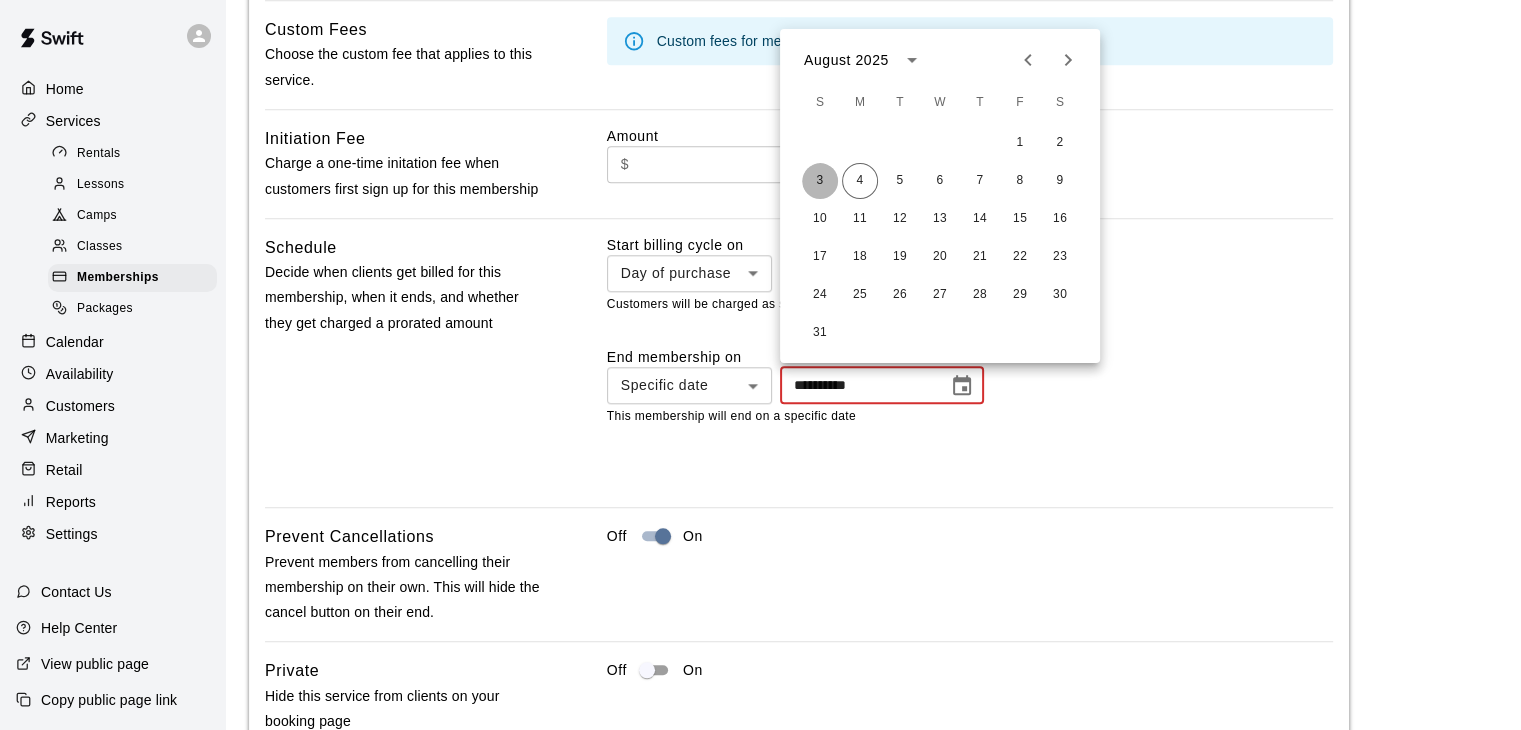 click on "3" at bounding box center [820, 181] 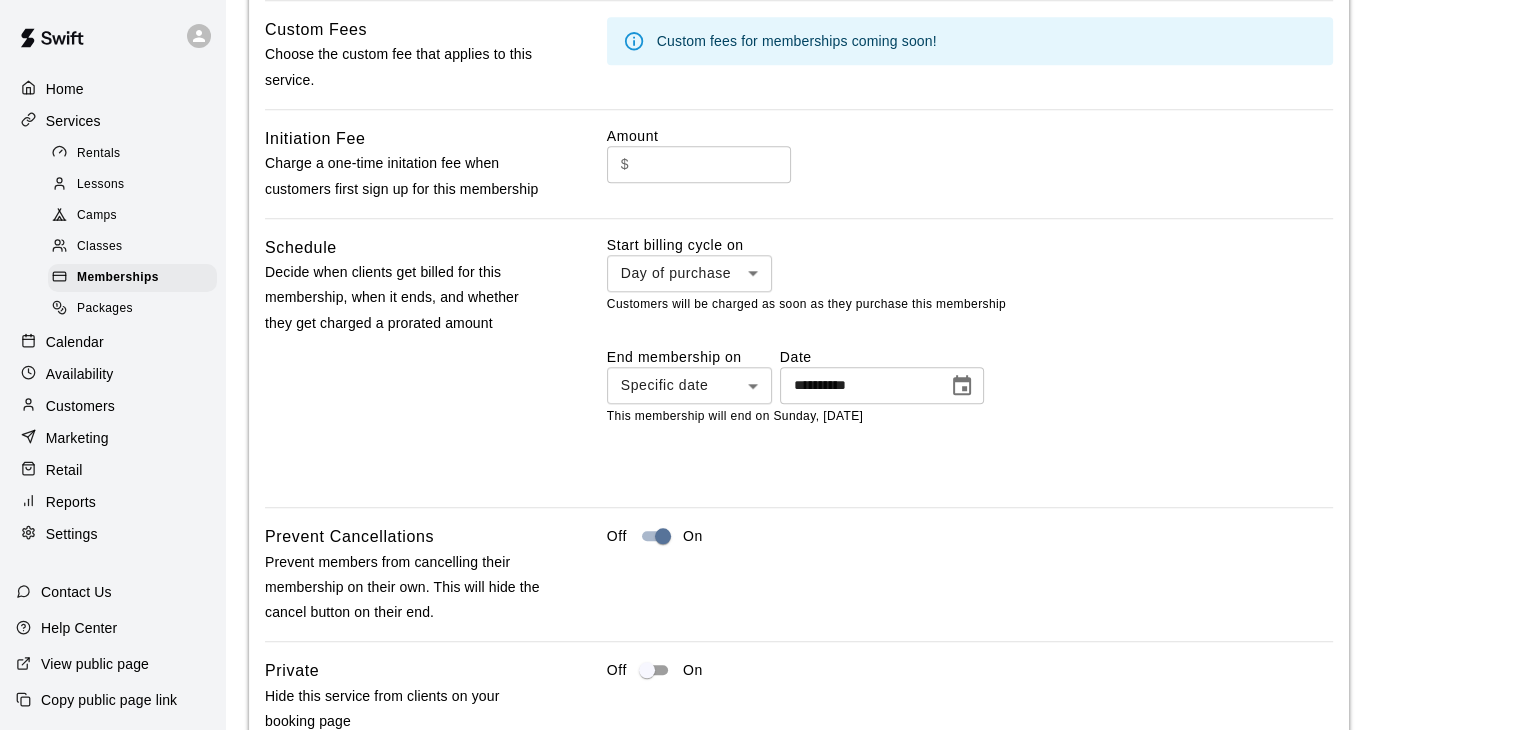 click on "This membership will end on Sunday, [DATE]" at bounding box center [799, 321] 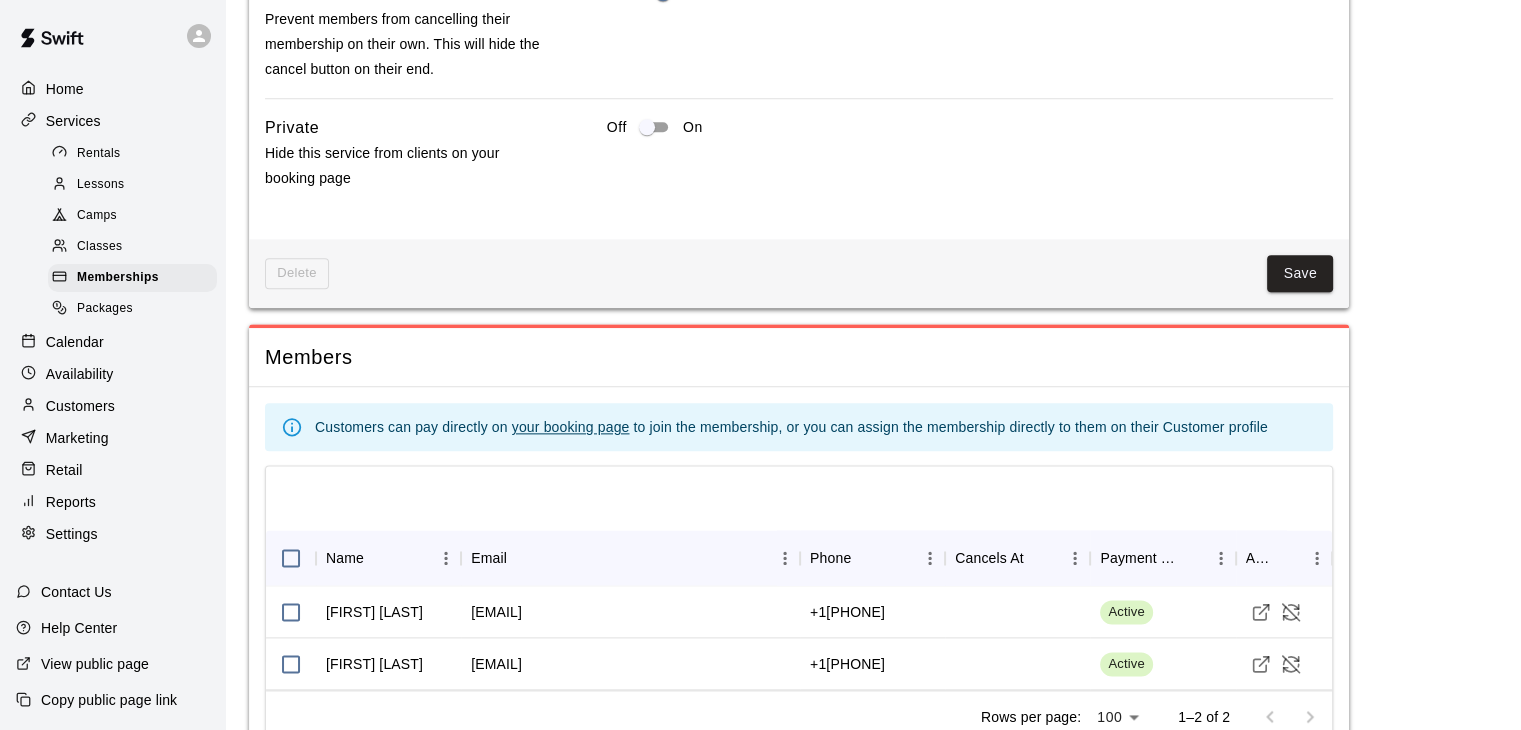 scroll, scrollTop: 2460, scrollLeft: 0, axis: vertical 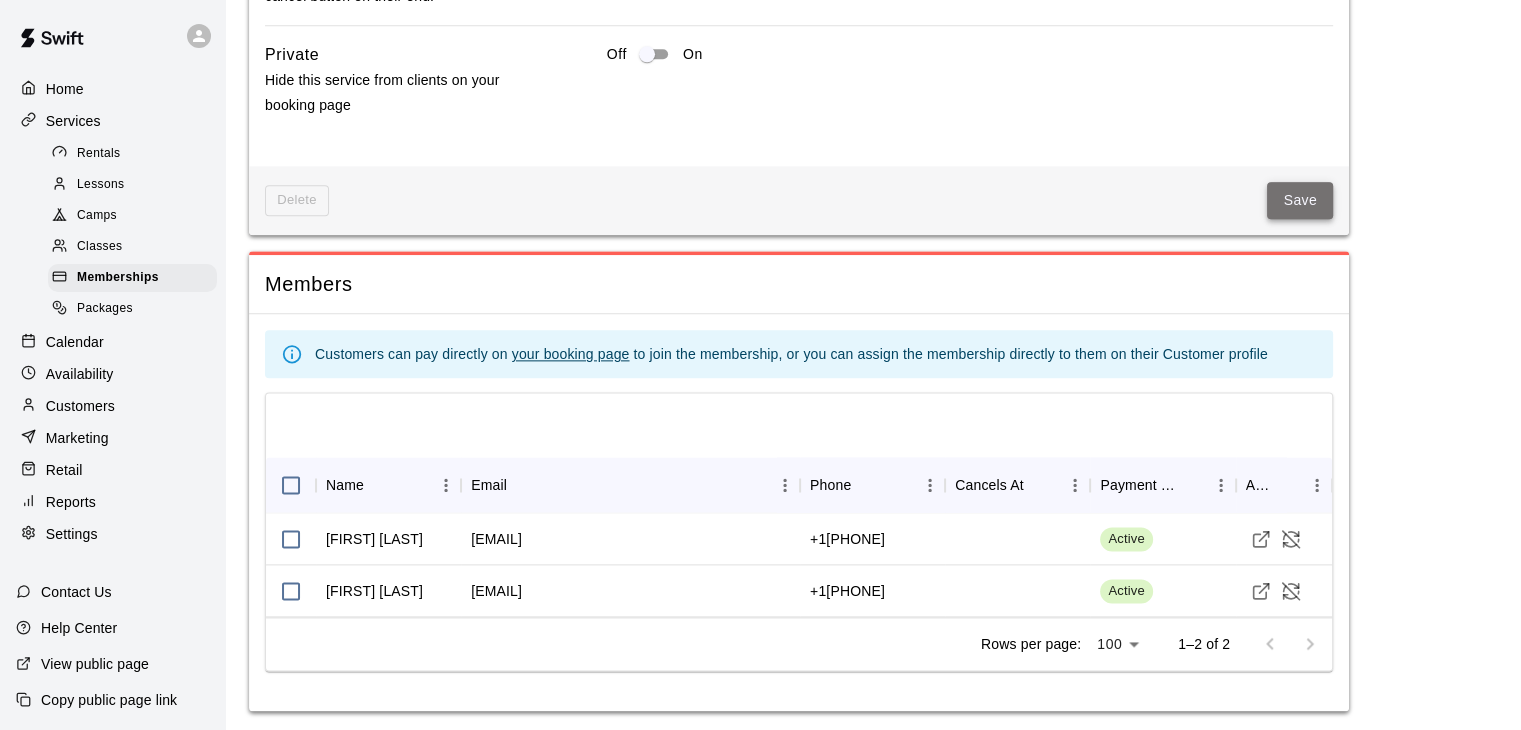click on "Save" at bounding box center (1300, 200) 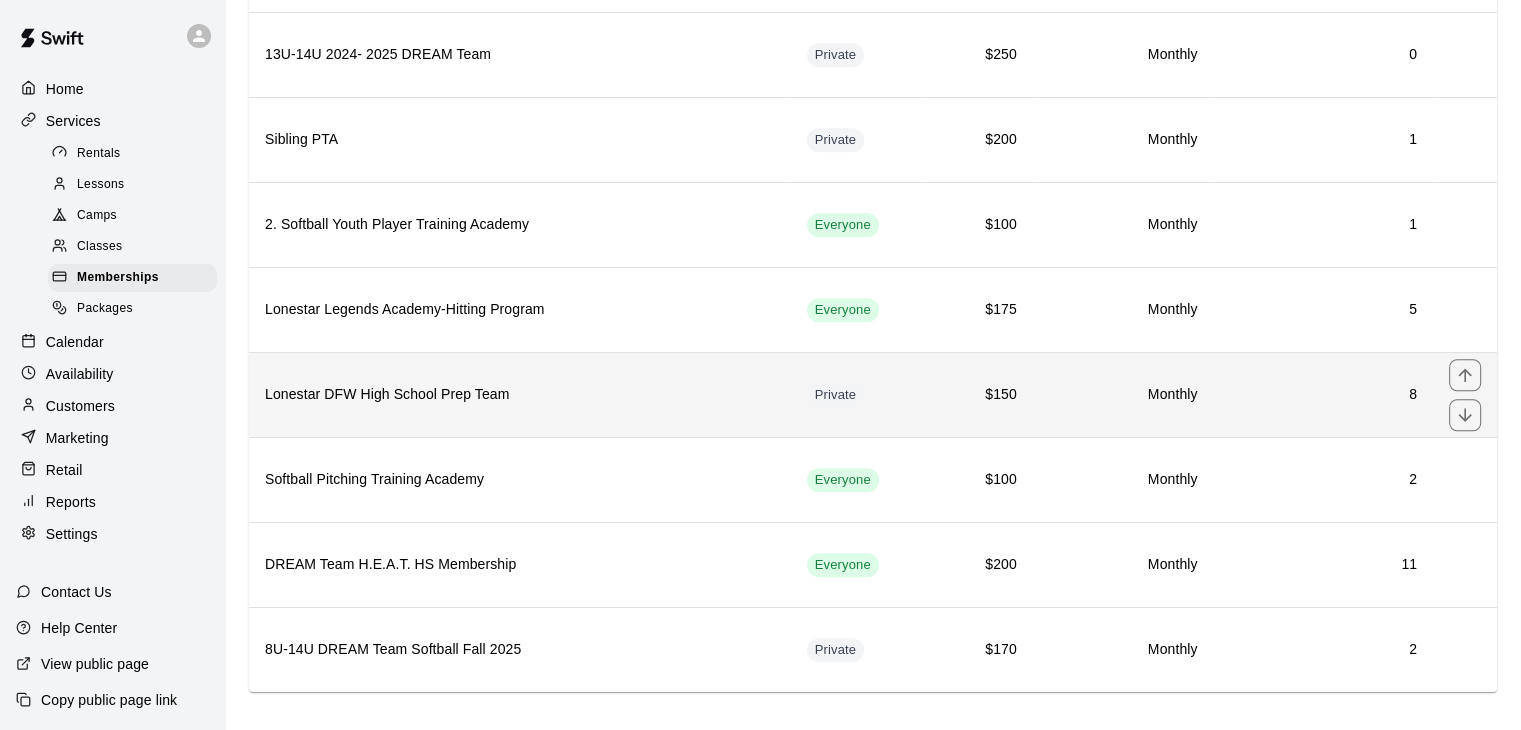 scroll, scrollTop: 1331, scrollLeft: 0, axis: vertical 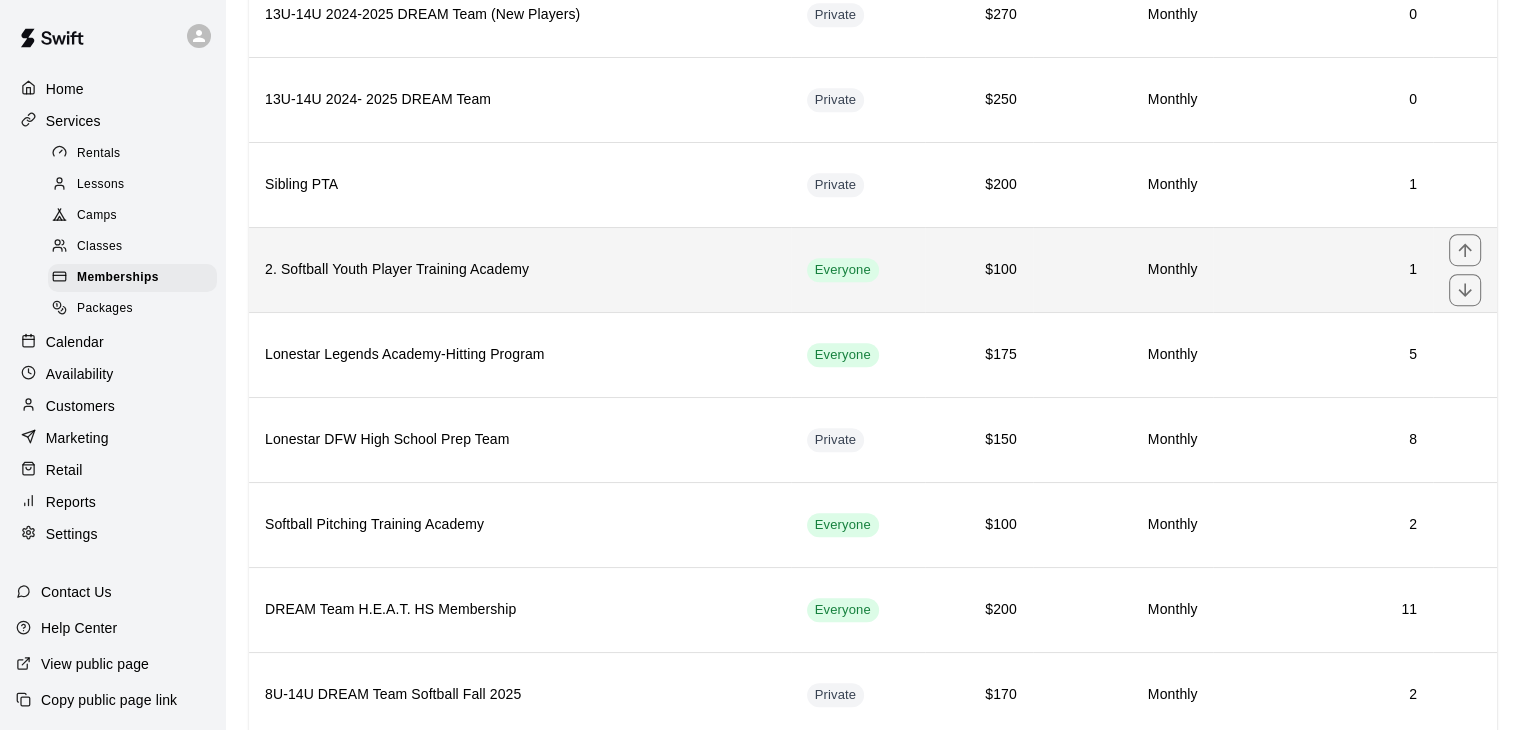 click on "2. Softball Youth Player Training Academy" at bounding box center [520, 269] 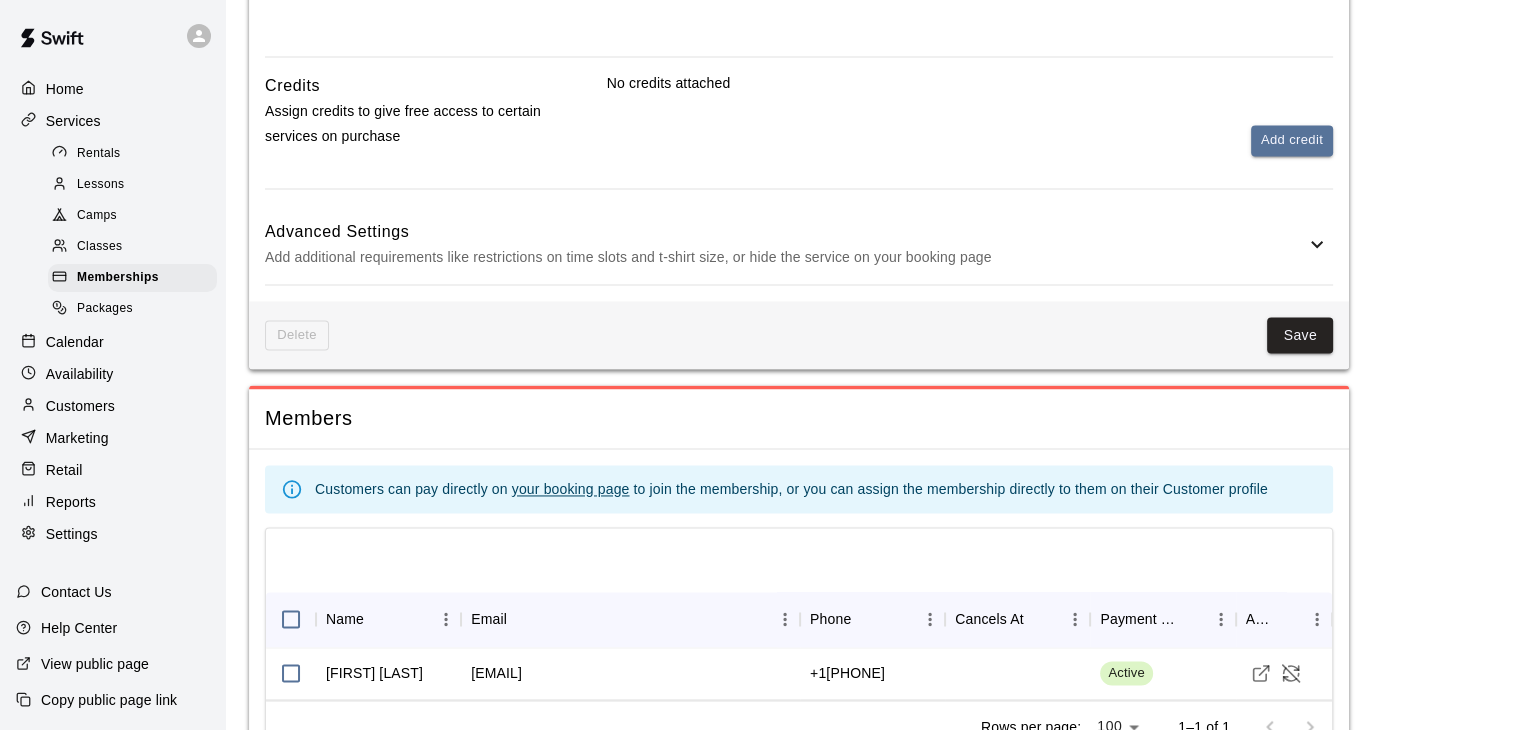 scroll, scrollTop: 2965, scrollLeft: 0, axis: vertical 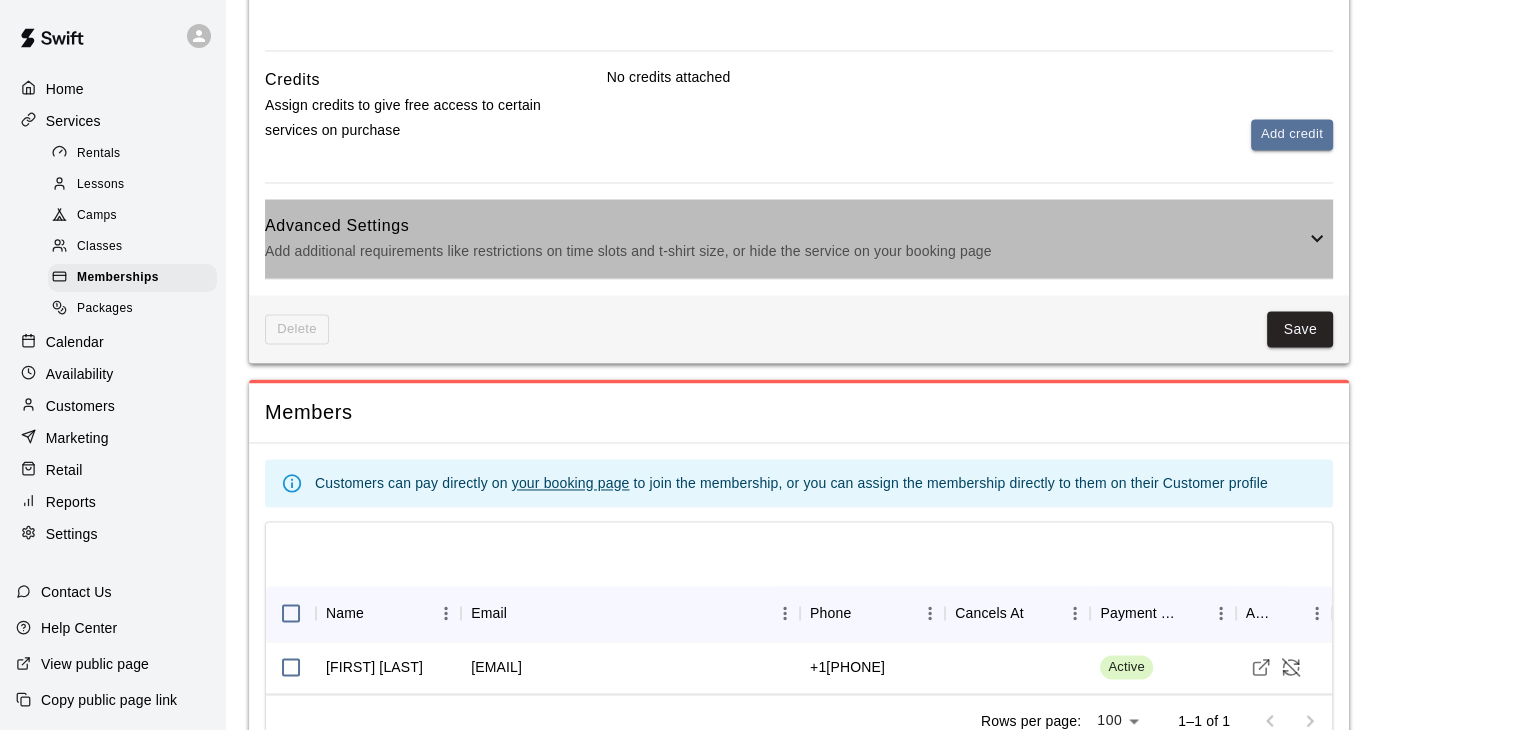 click on "Add additional requirements like restrictions on time slots and t-shirt size, or hide the service on your booking page" at bounding box center (785, 251) 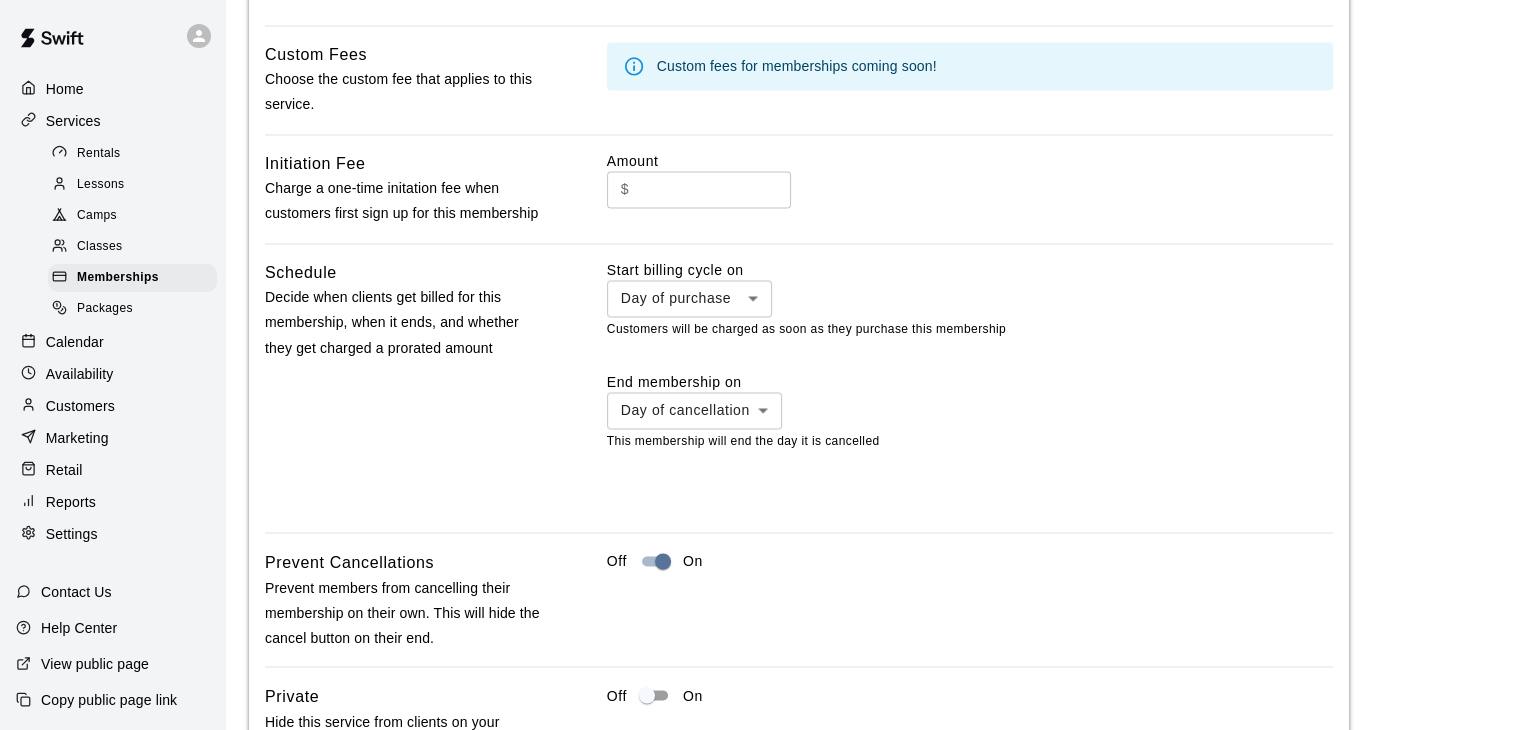 scroll, scrollTop: 3357, scrollLeft: 0, axis: vertical 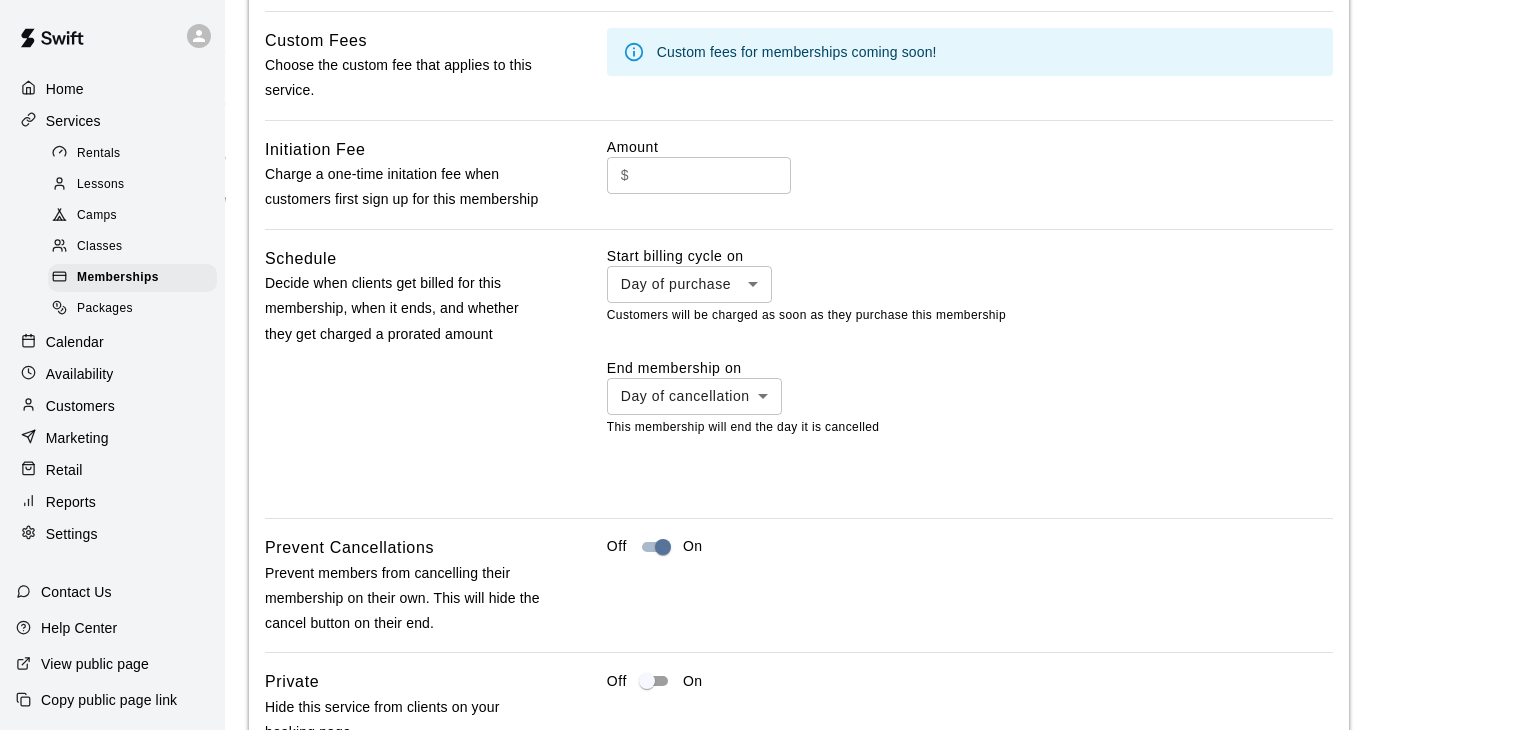 click on "**********" at bounding box center [768, -1024] 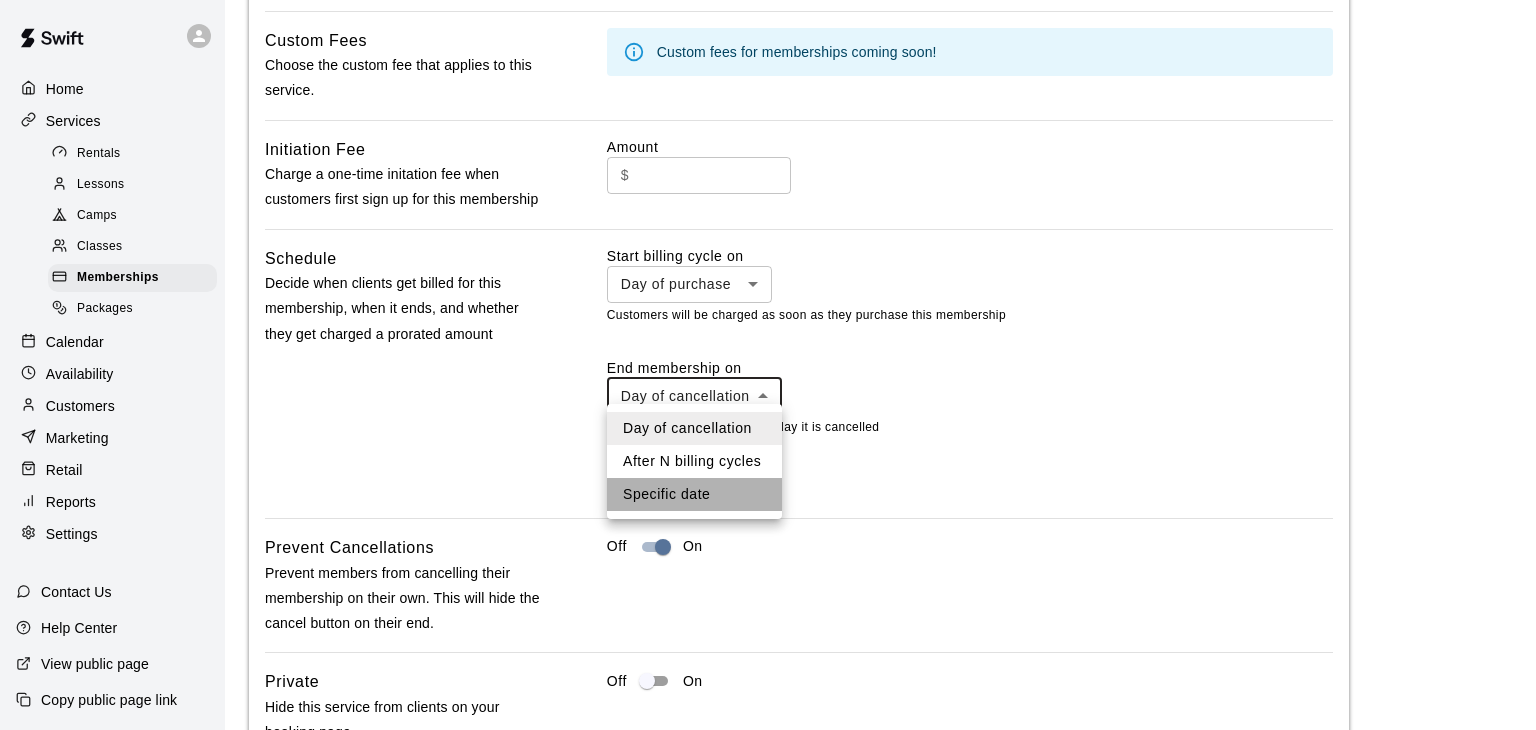 click on "Specific date" at bounding box center (694, 494) 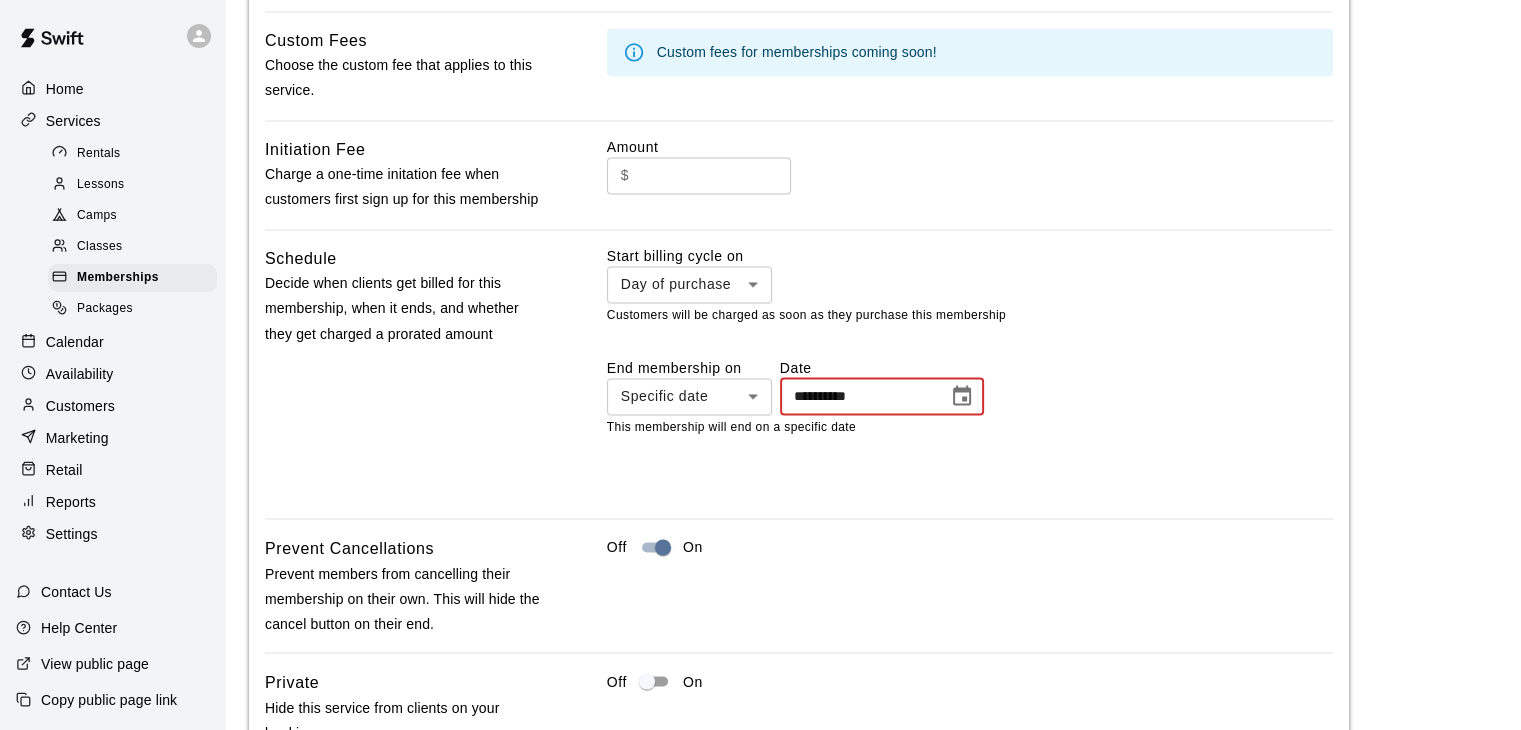 click on "**********" at bounding box center [857, 396] 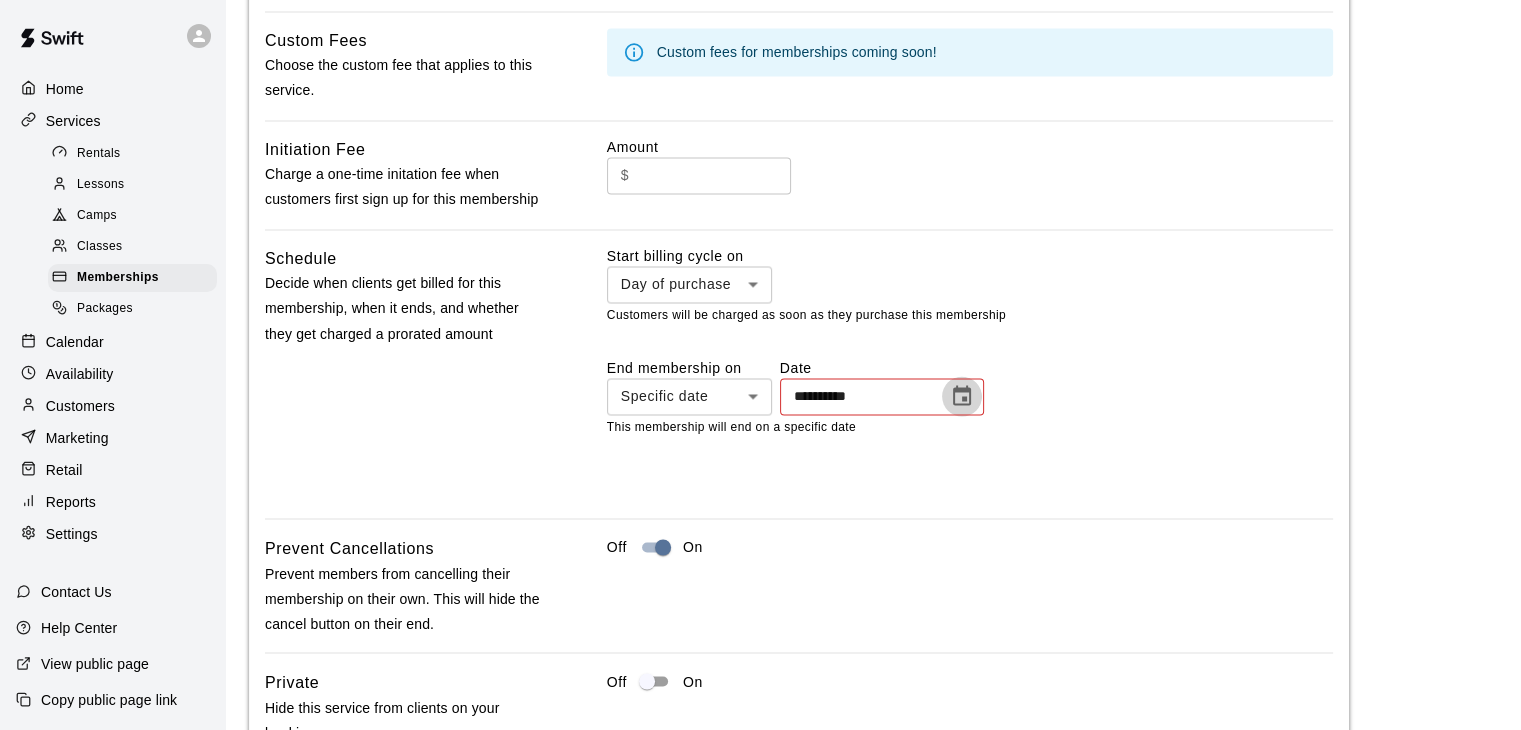 click 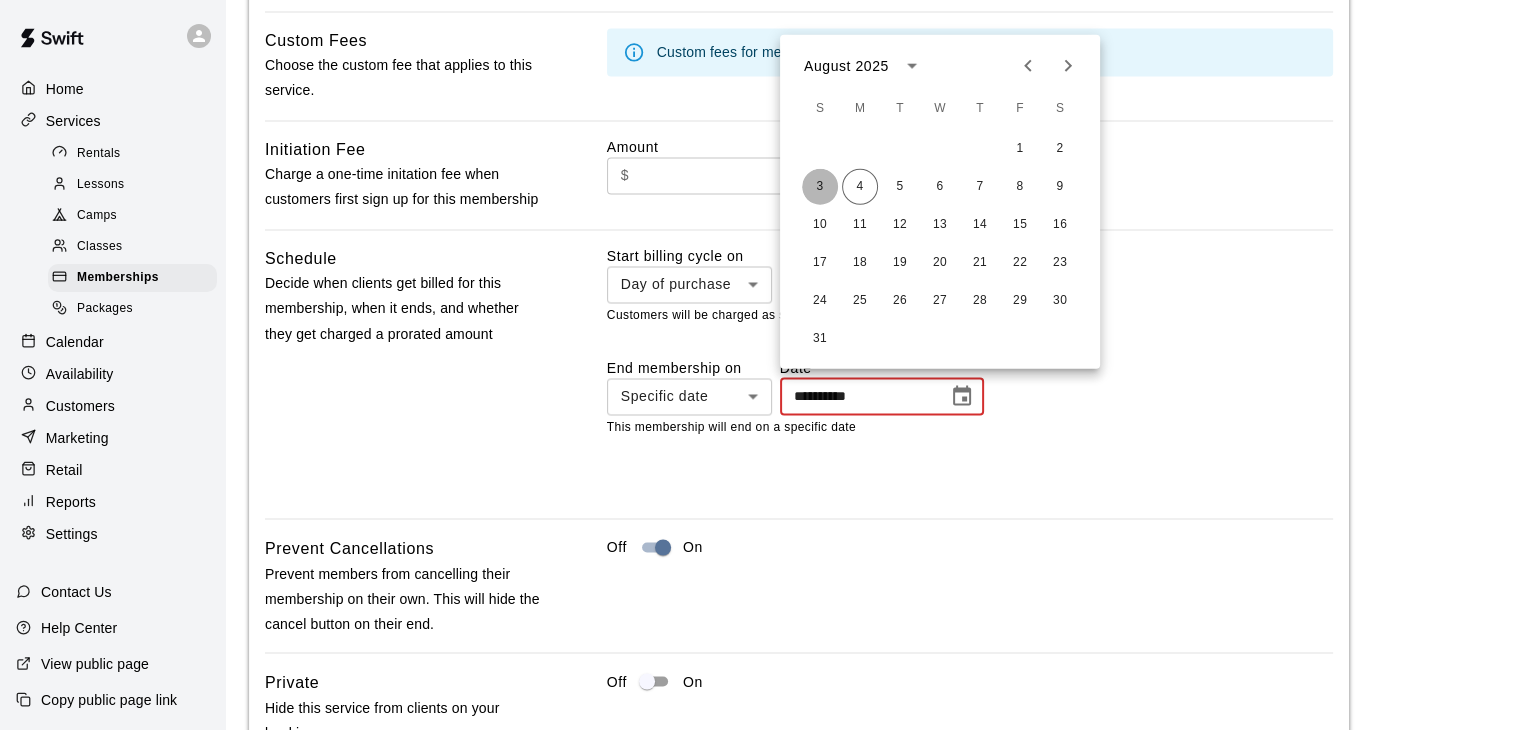 click on "3" at bounding box center (820, 186) 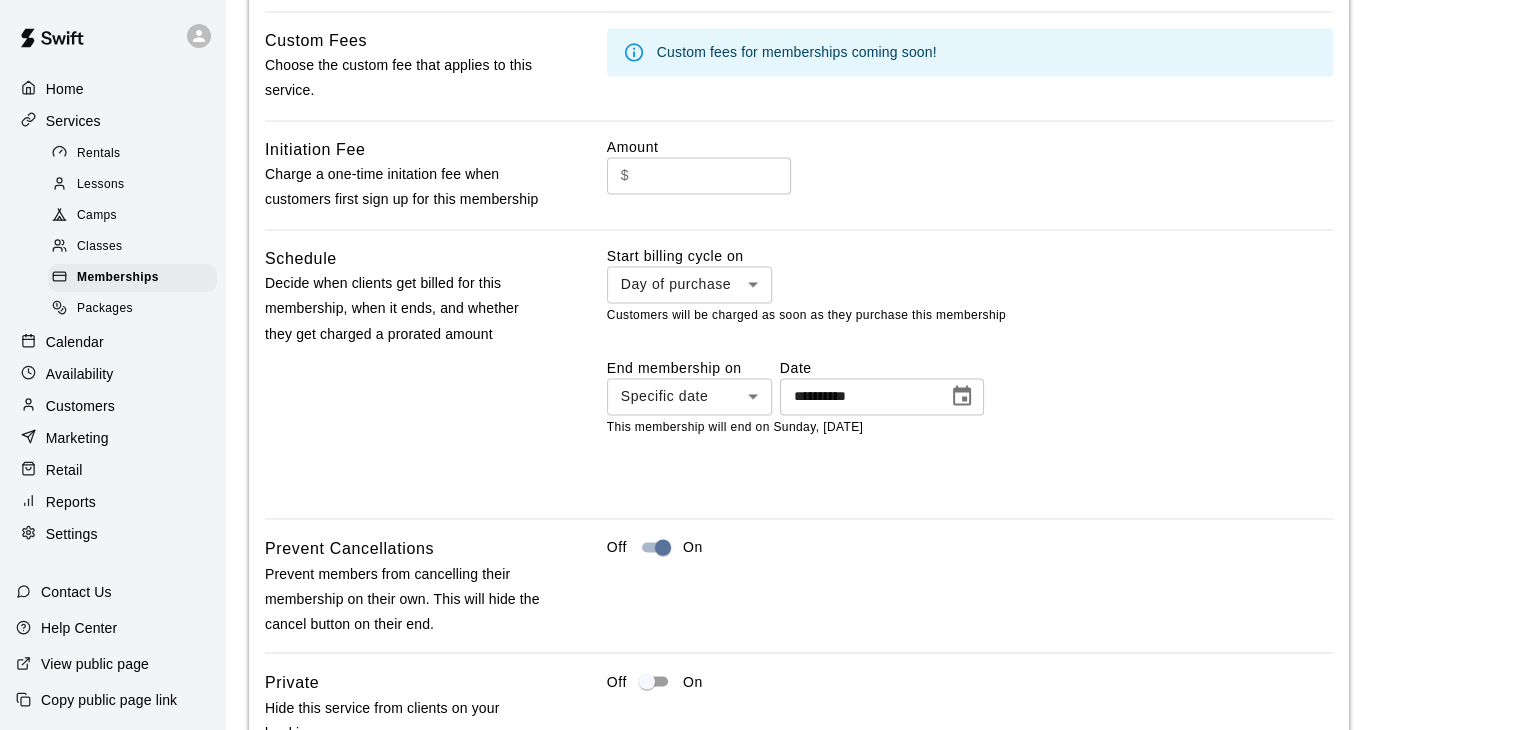 click on "**********" at bounding box center [970, 386] 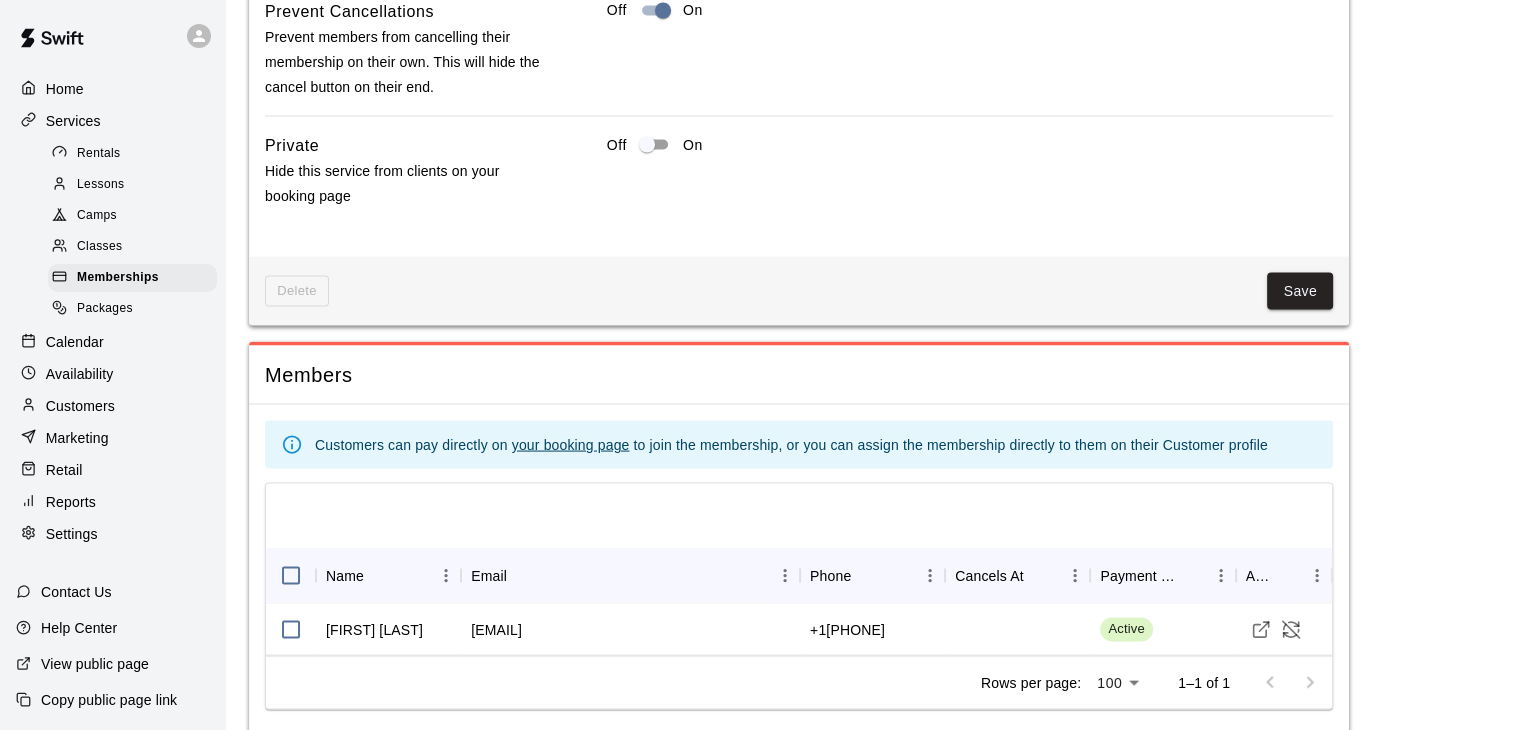scroll, scrollTop: 3926, scrollLeft: 0, axis: vertical 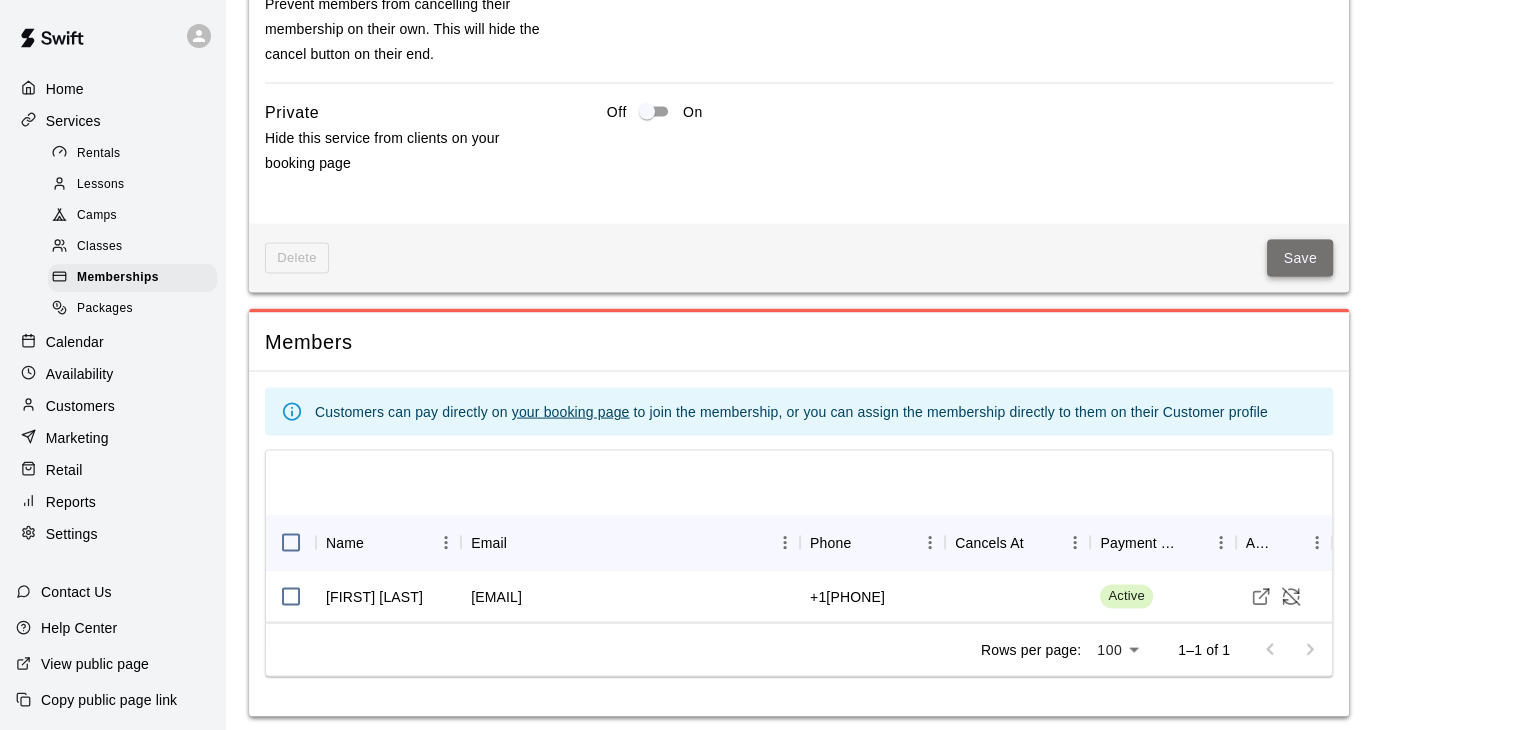 click on "Save" at bounding box center (1300, 258) 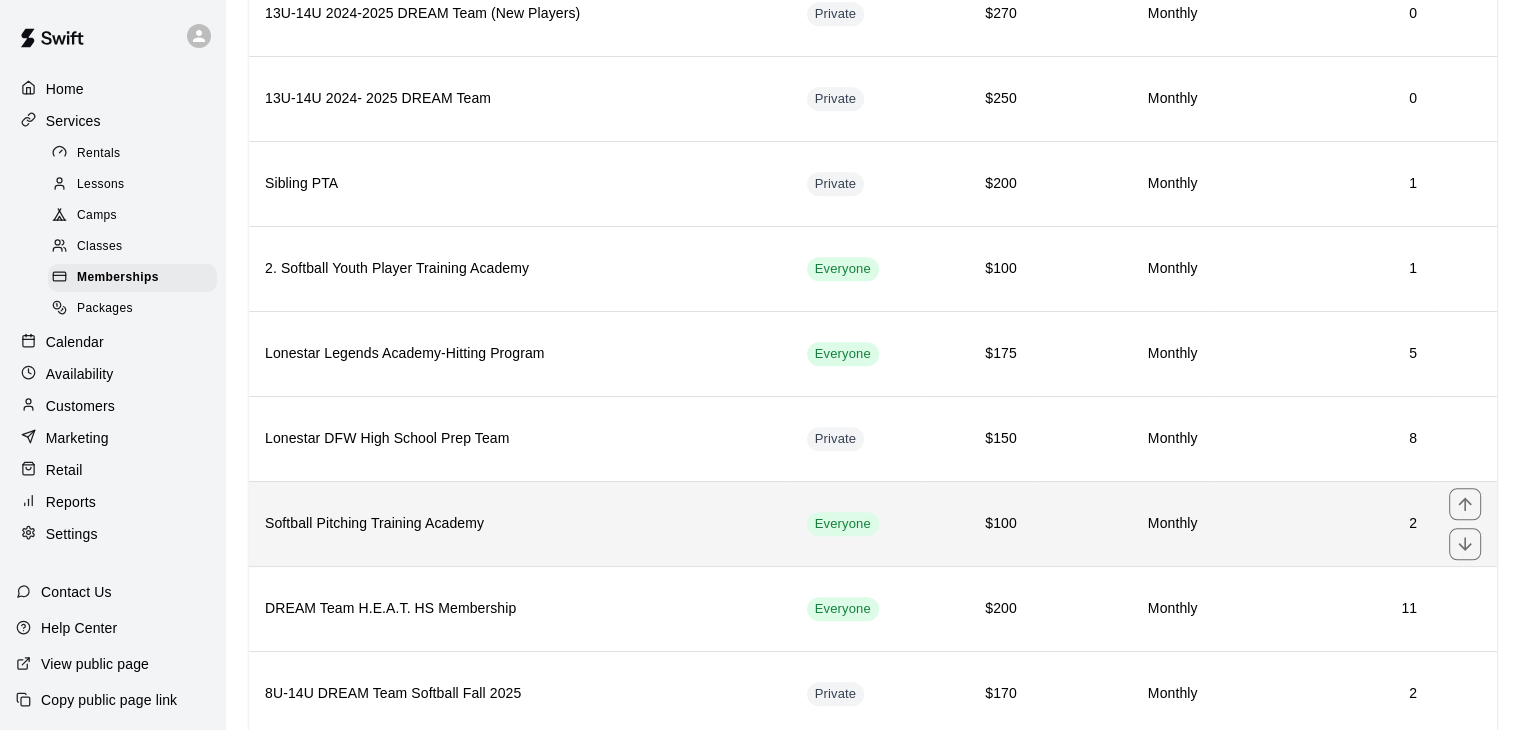 scroll, scrollTop: 1376, scrollLeft: 0, axis: vertical 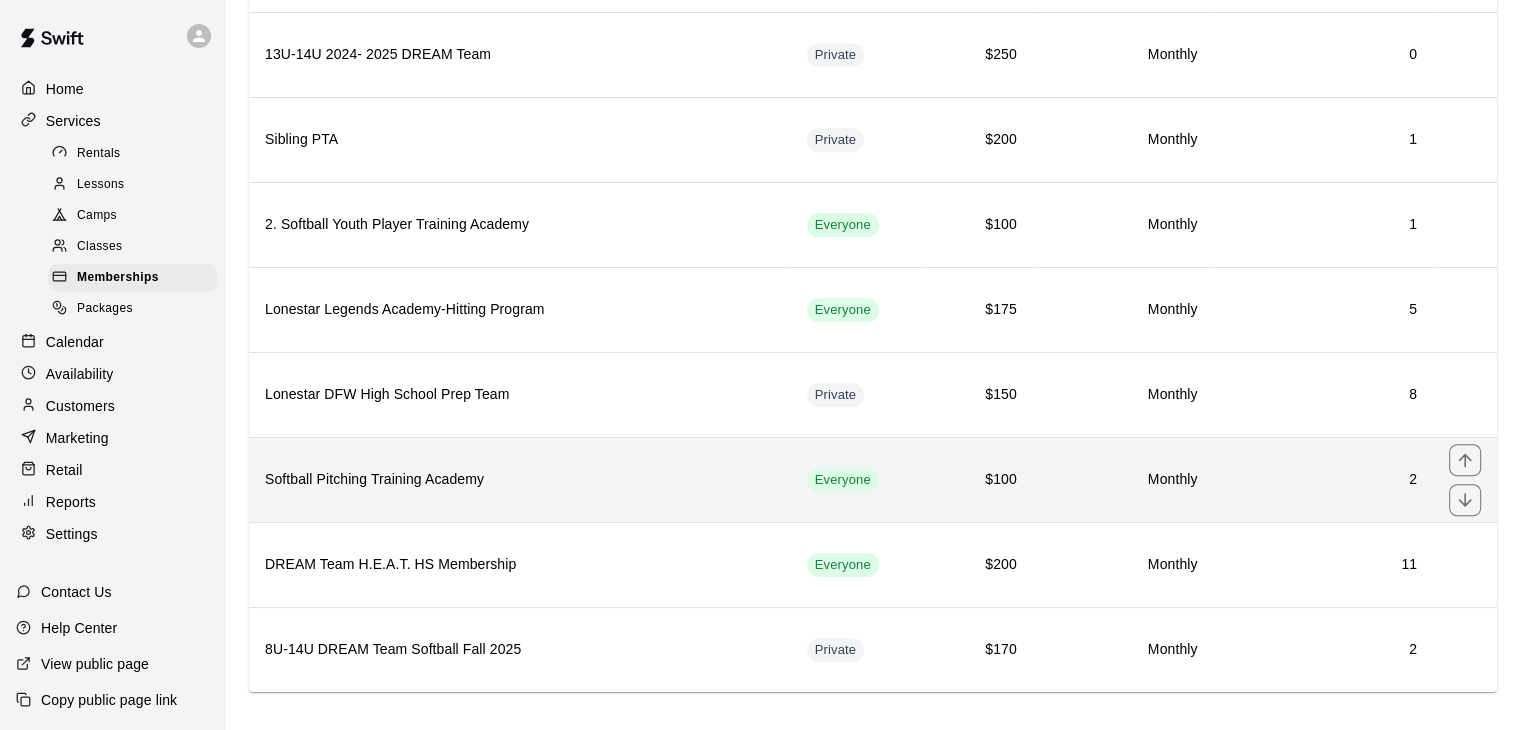click on "Softball Pitching Training Academy" at bounding box center [520, 480] 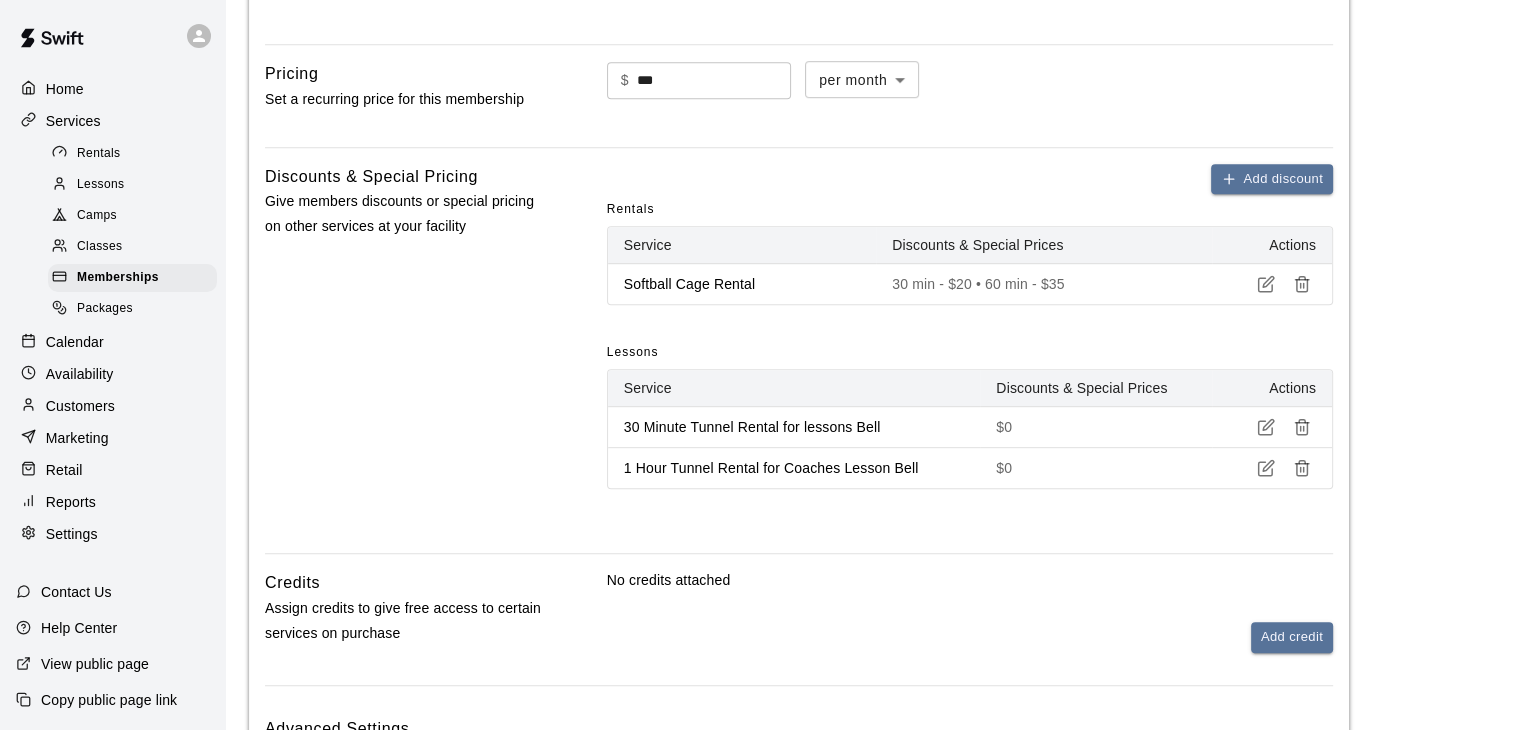scroll, scrollTop: 1429, scrollLeft: 0, axis: vertical 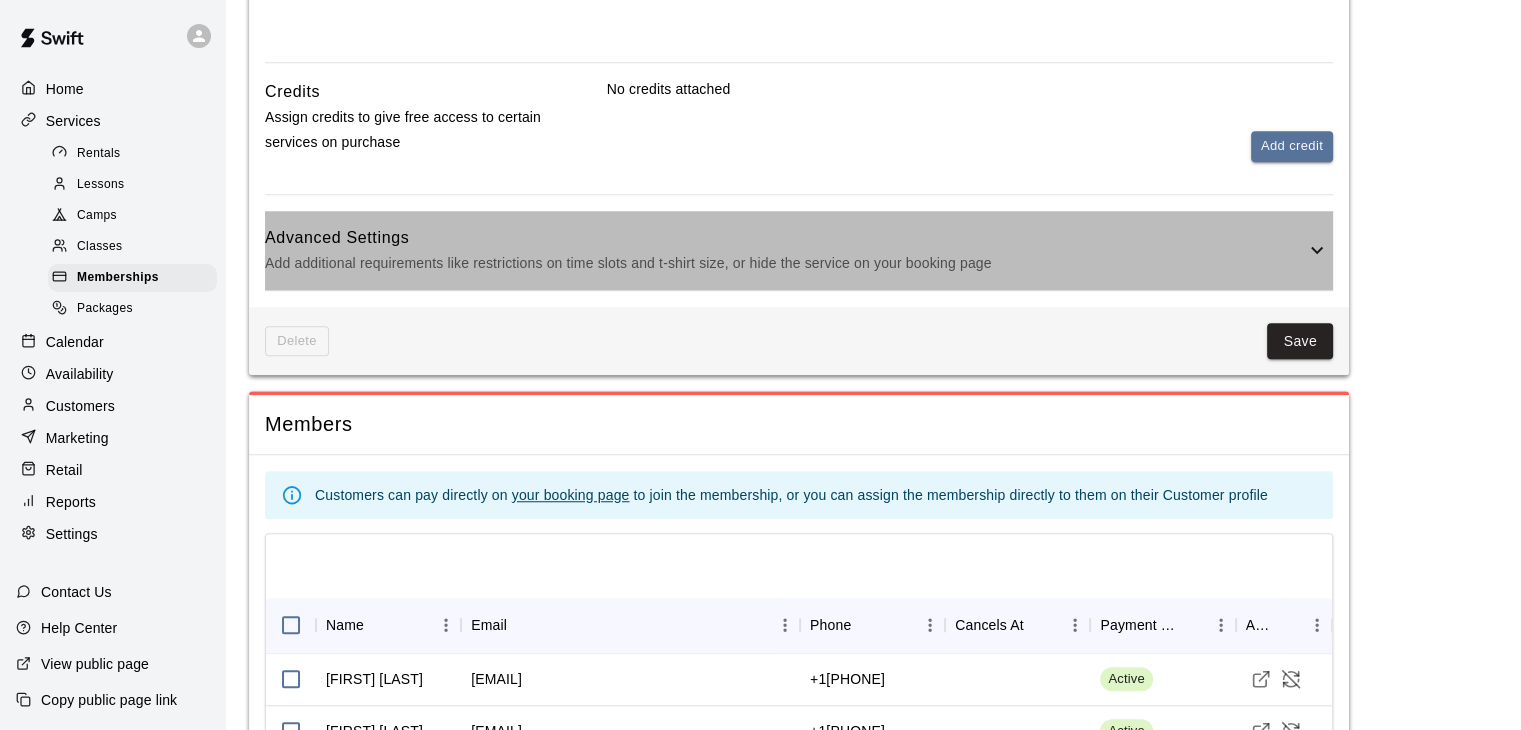 click on "Advanced Settings" at bounding box center (785, 238) 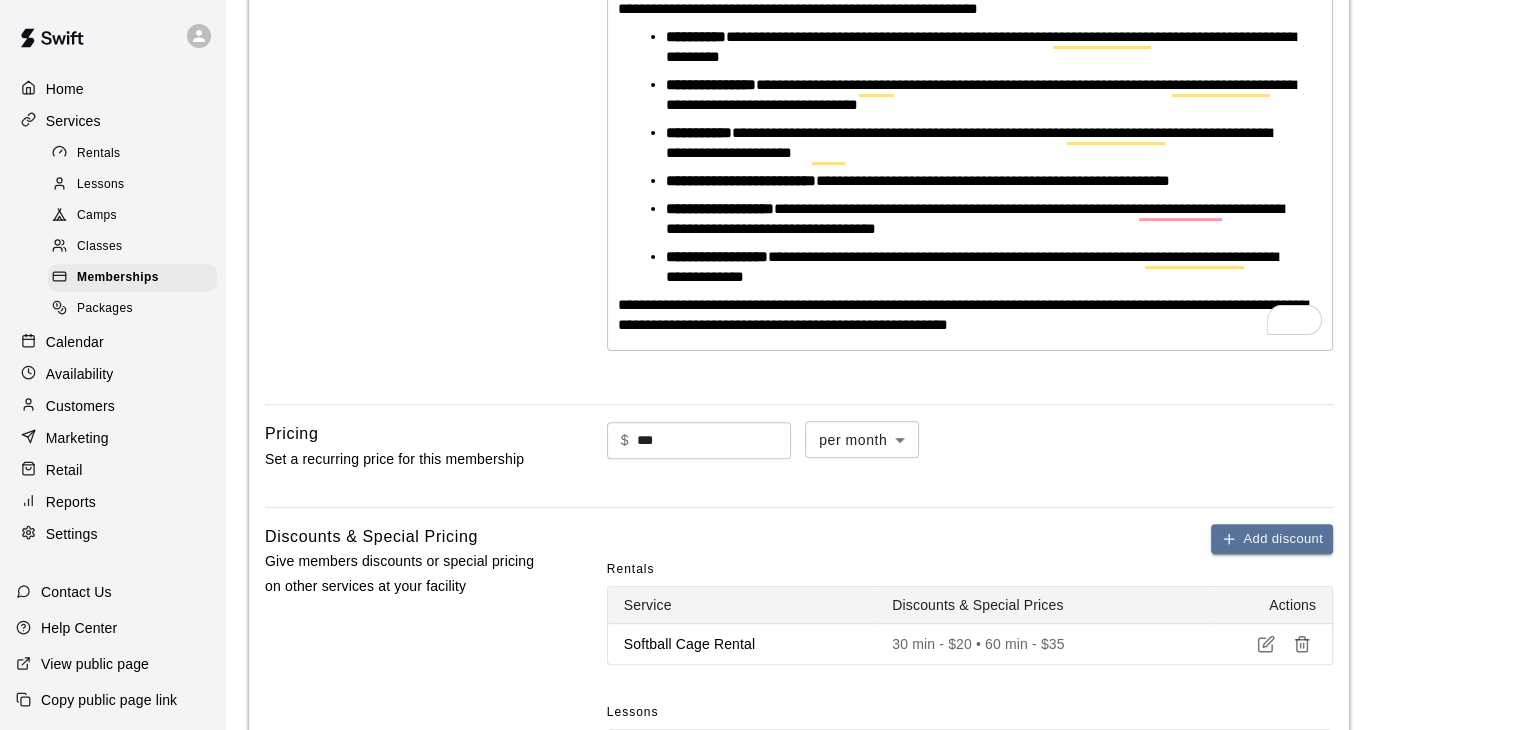 scroll, scrollTop: 525, scrollLeft: 0, axis: vertical 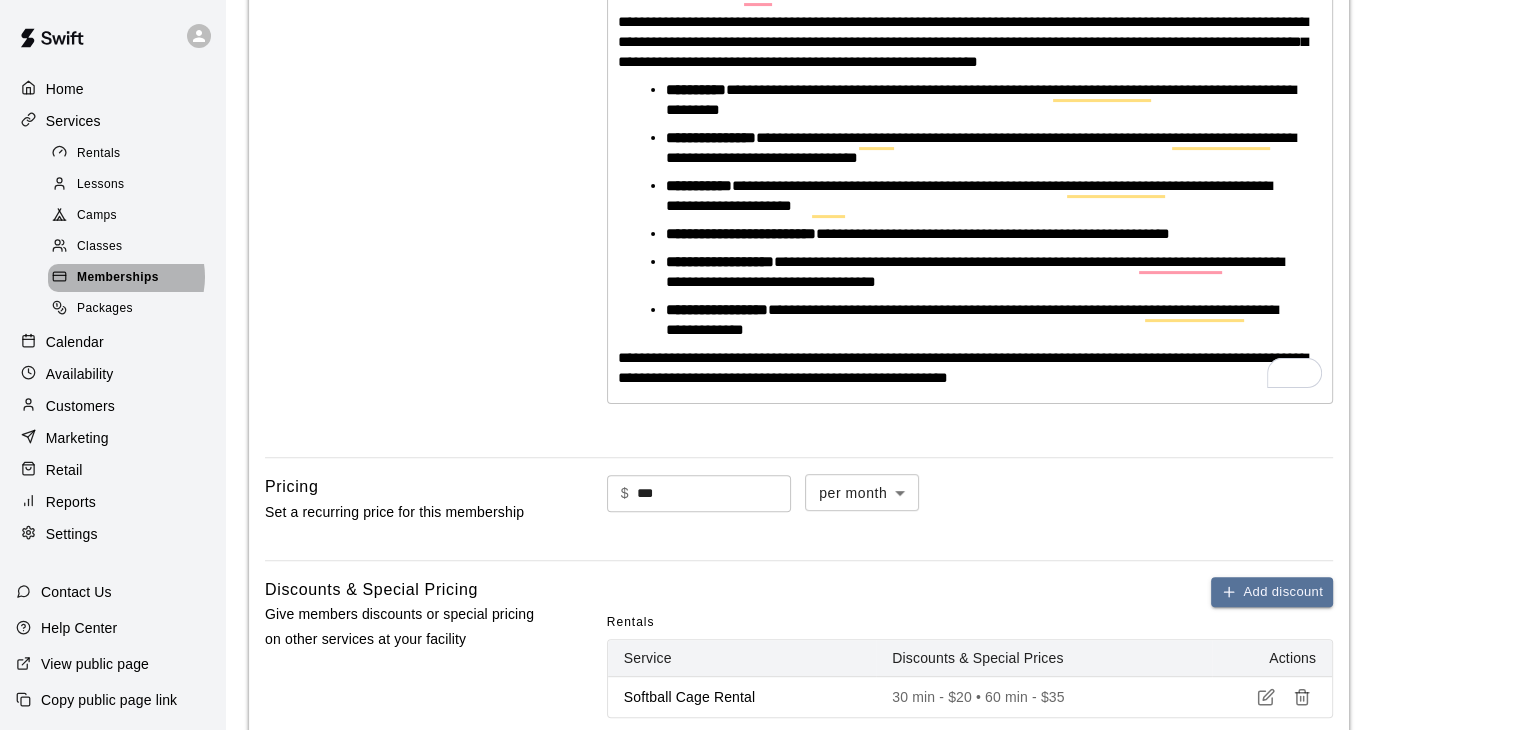 click on "Memberships" at bounding box center [118, 278] 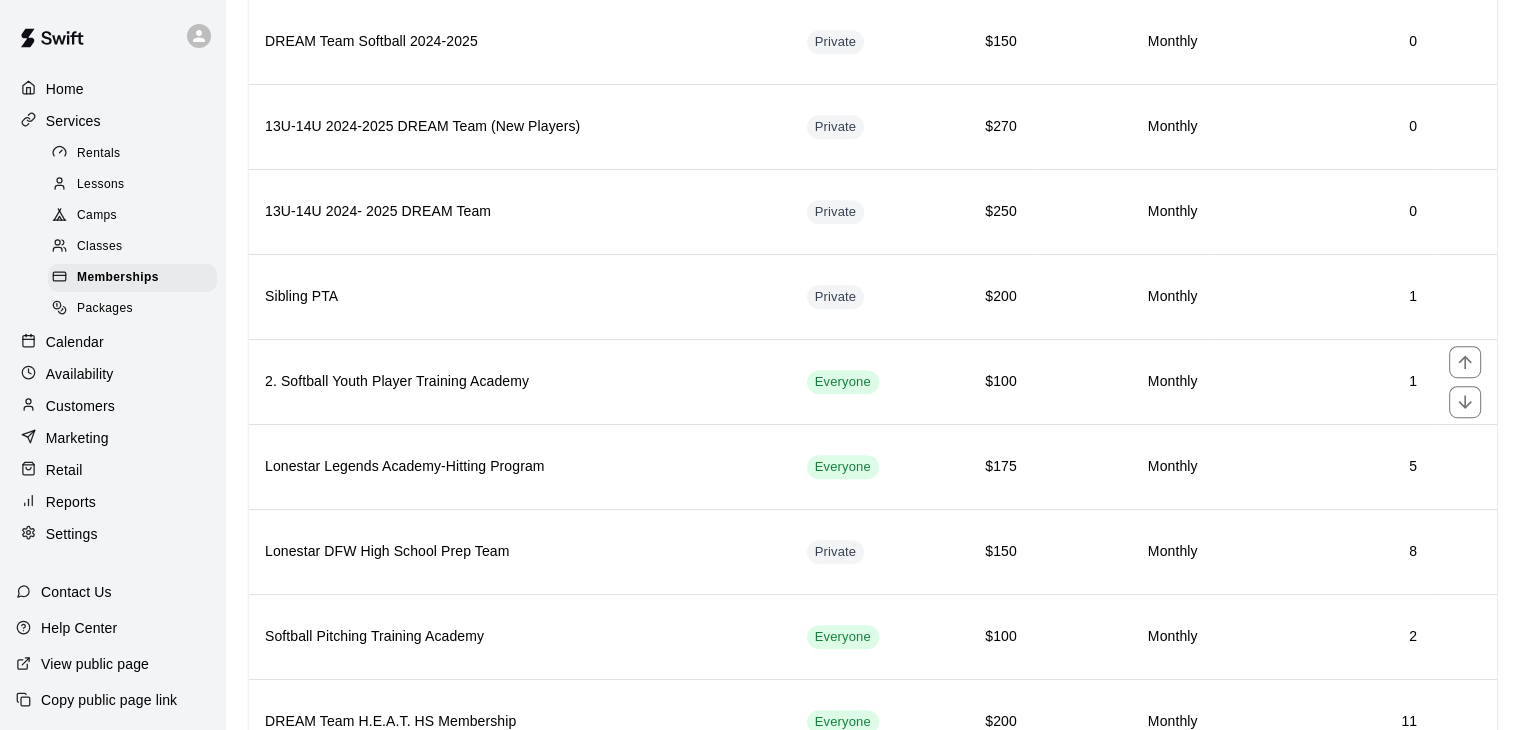 scroll, scrollTop: 1220, scrollLeft: 0, axis: vertical 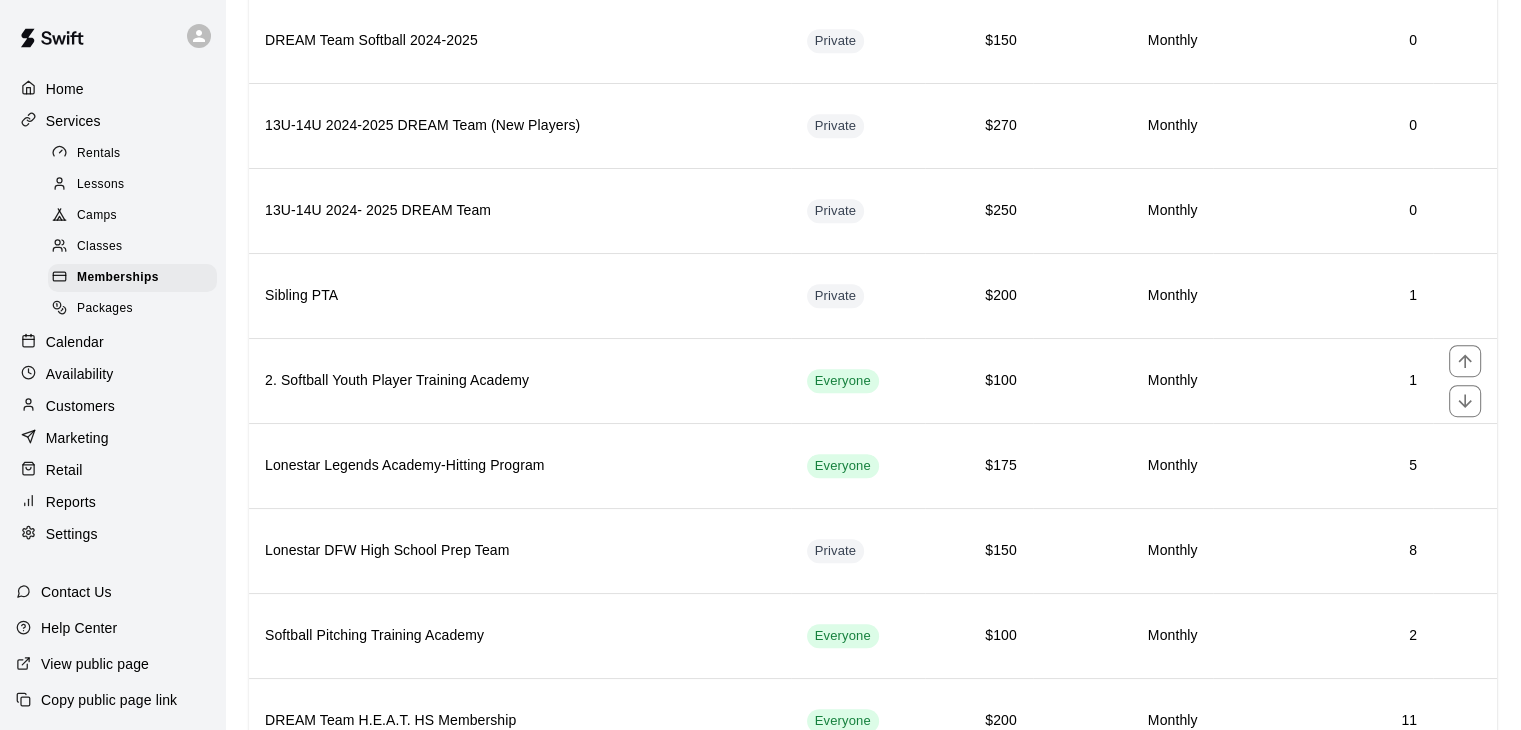 click on "2. Softball Youth Player Training Academy" at bounding box center (520, 381) 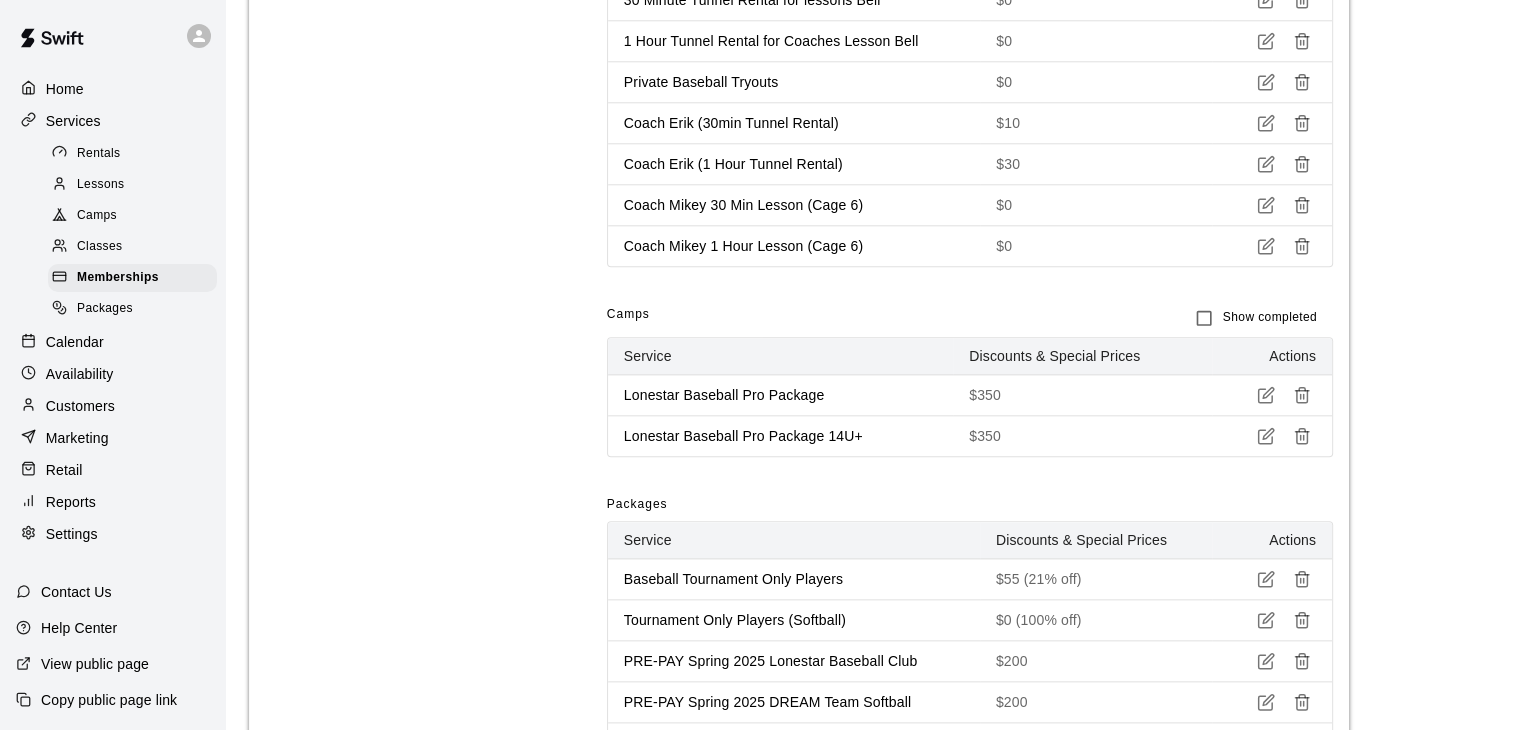 scroll, scrollTop: 2613, scrollLeft: 0, axis: vertical 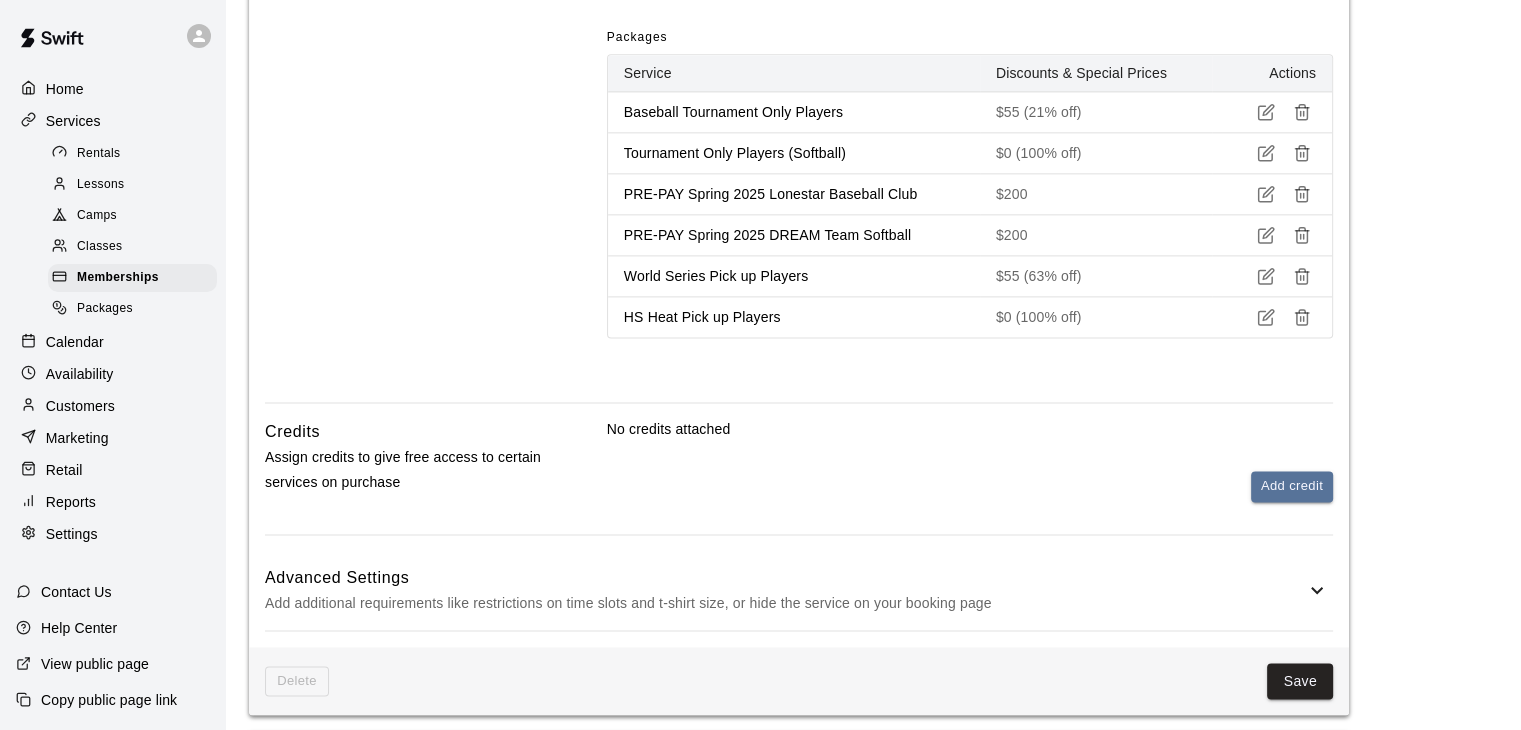 click on "Advanced Settings Add additional requirements like restrictions on time slots and t-shirt size, or hide the service on your booking page" at bounding box center [799, 590] 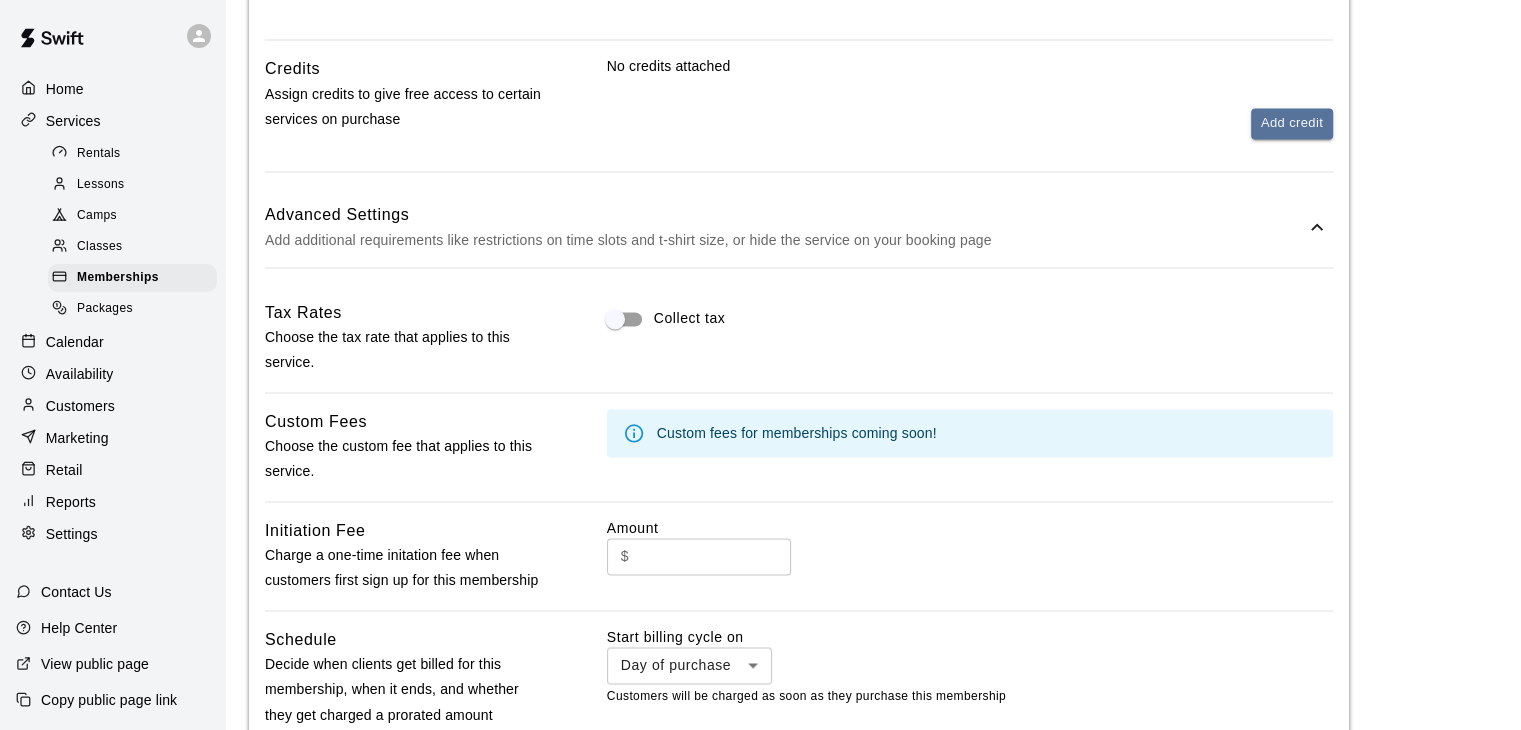 scroll, scrollTop: 2962, scrollLeft: 0, axis: vertical 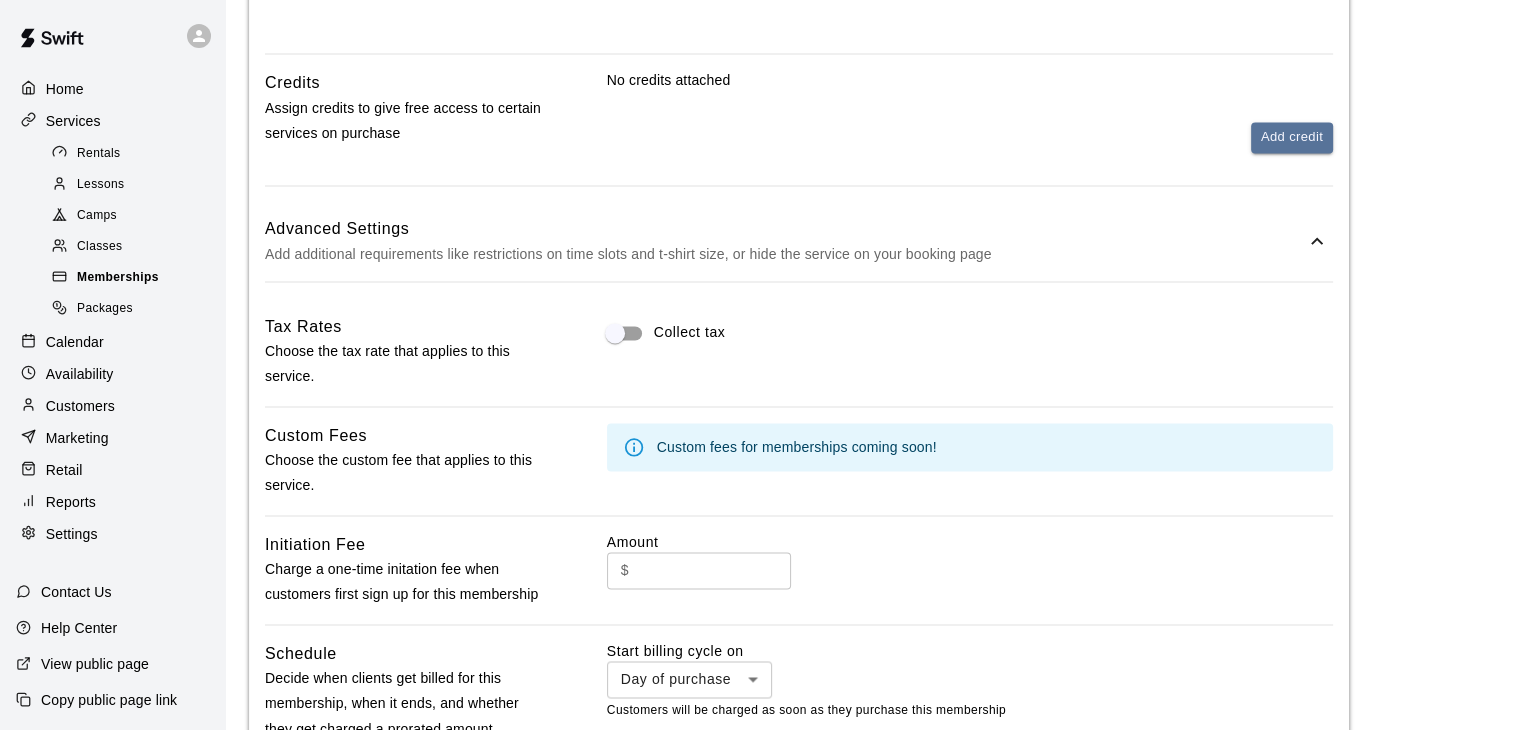 click on "Memberships" at bounding box center (132, 278) 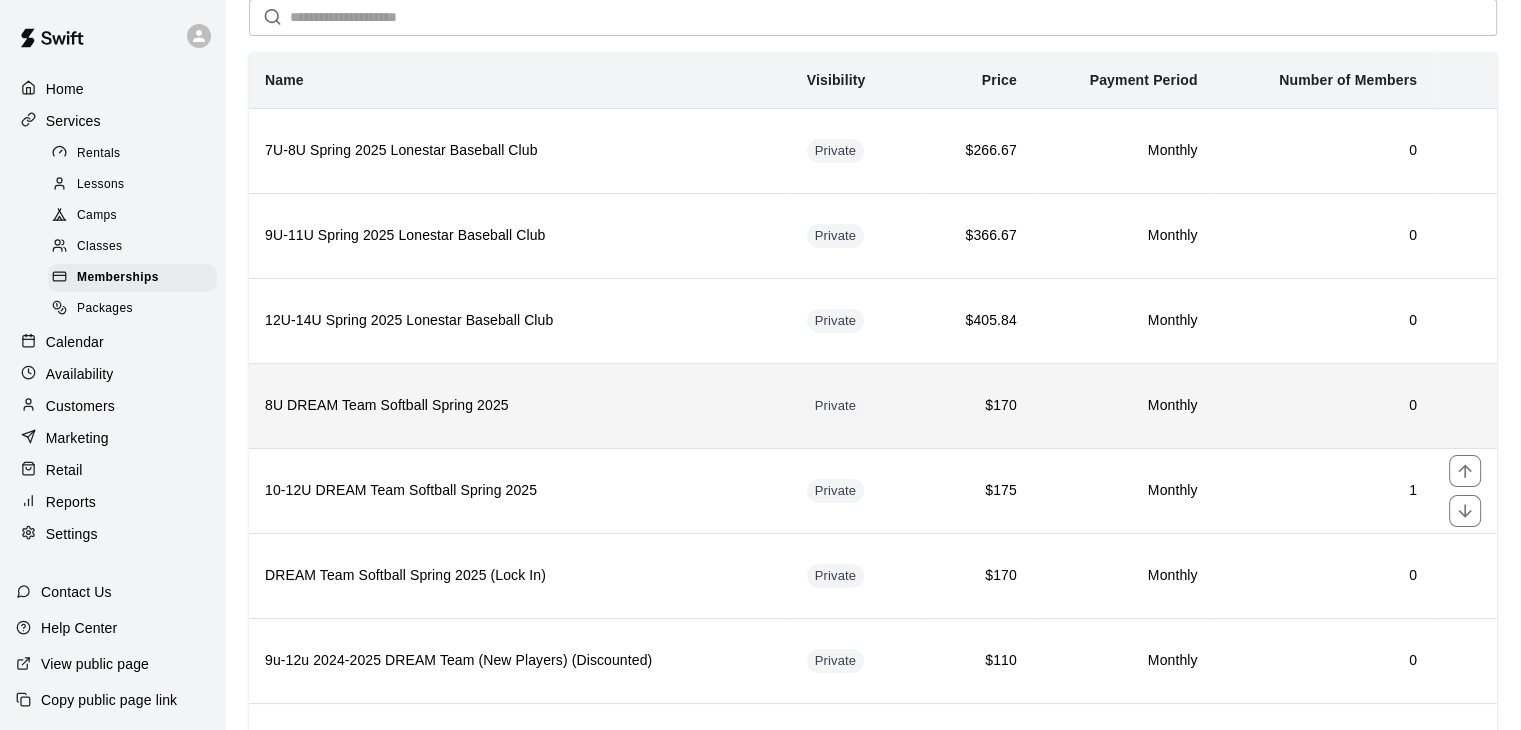 scroll, scrollTop: 0, scrollLeft: 0, axis: both 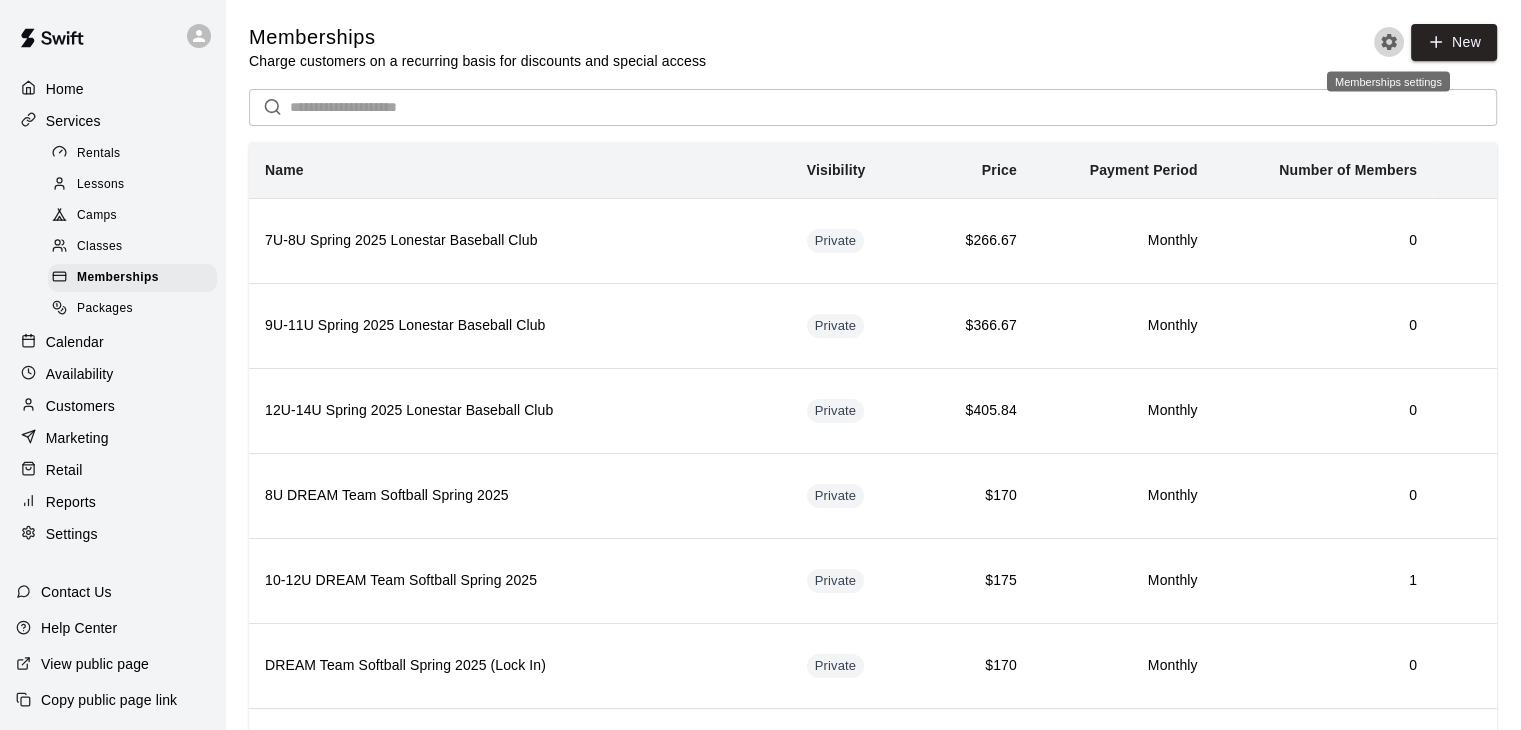 click 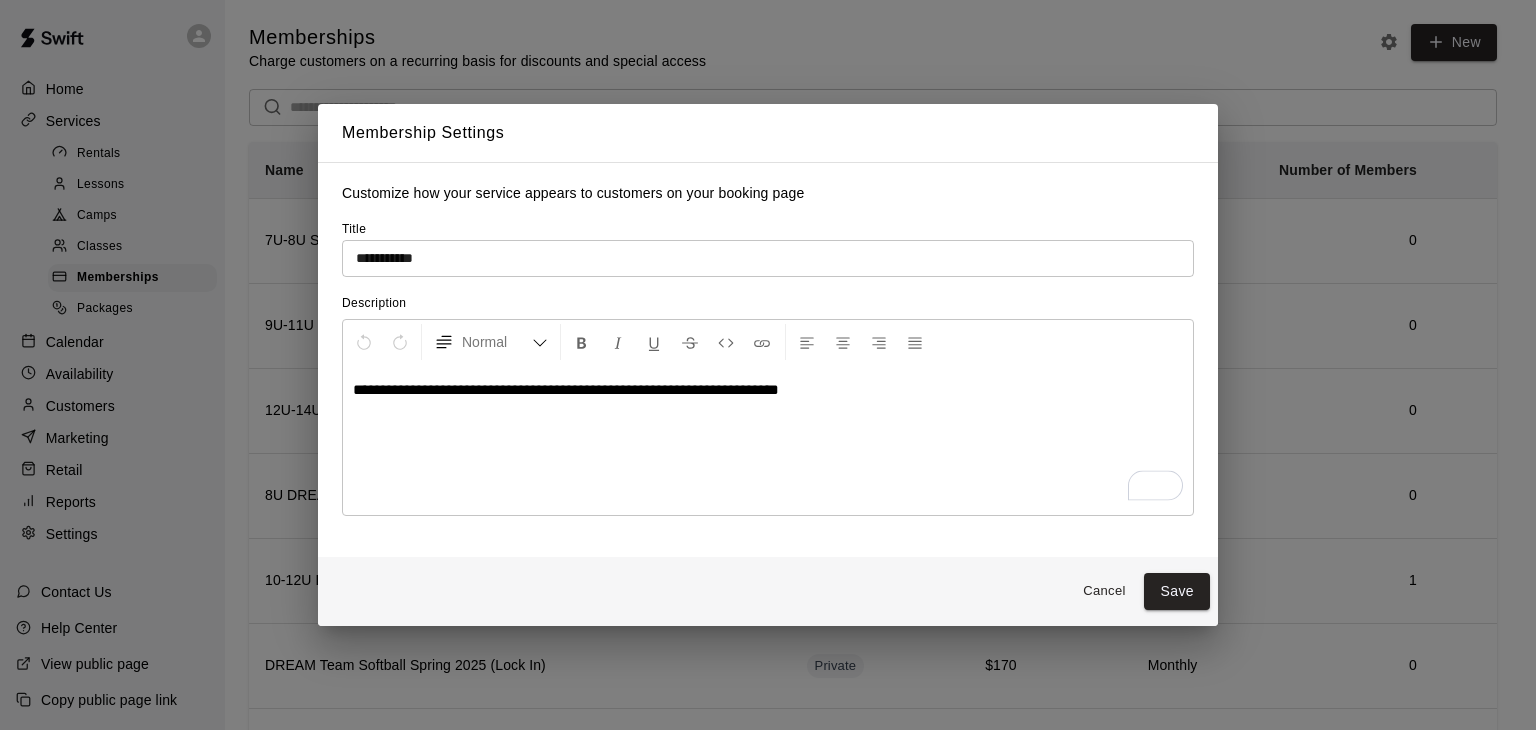 click on "**********" at bounding box center (768, 365) 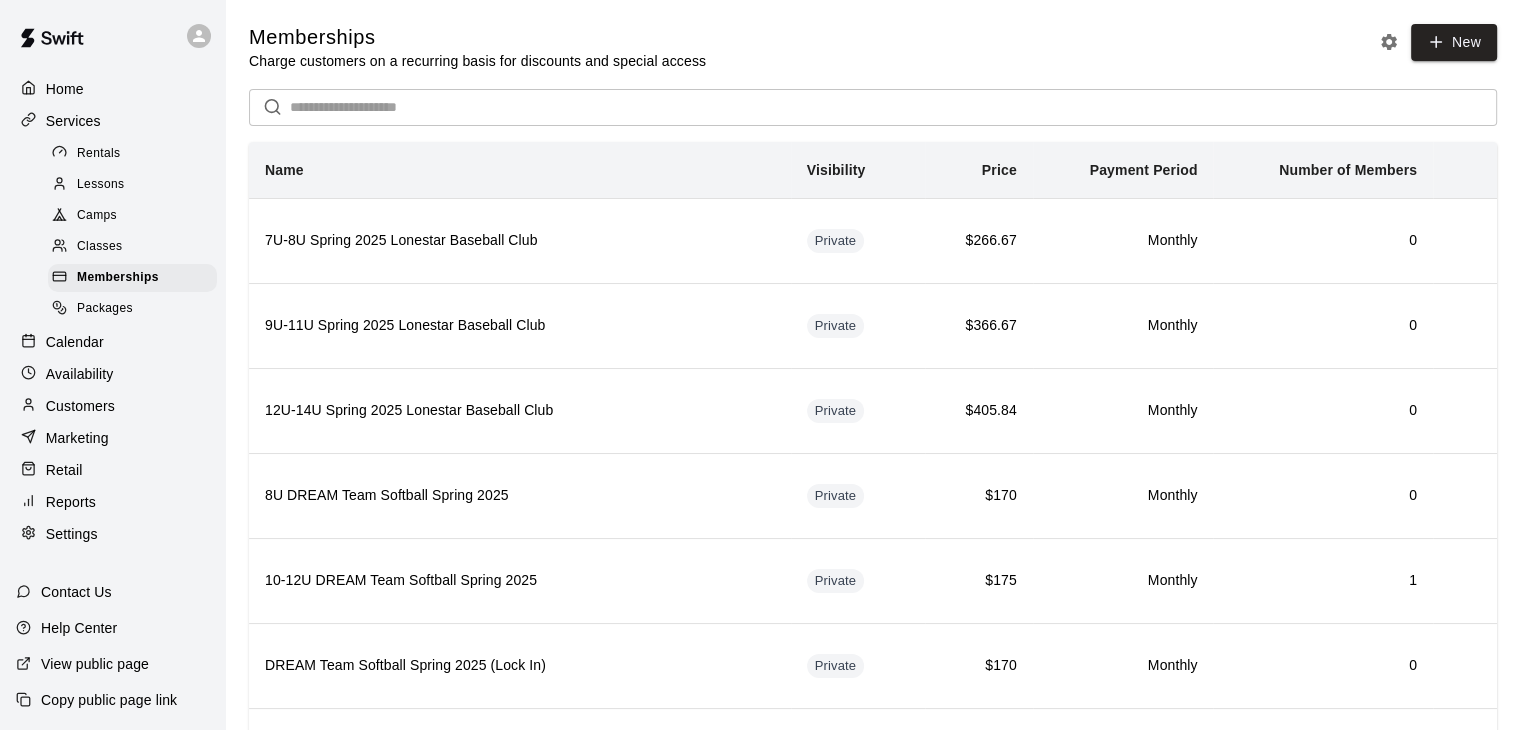 click 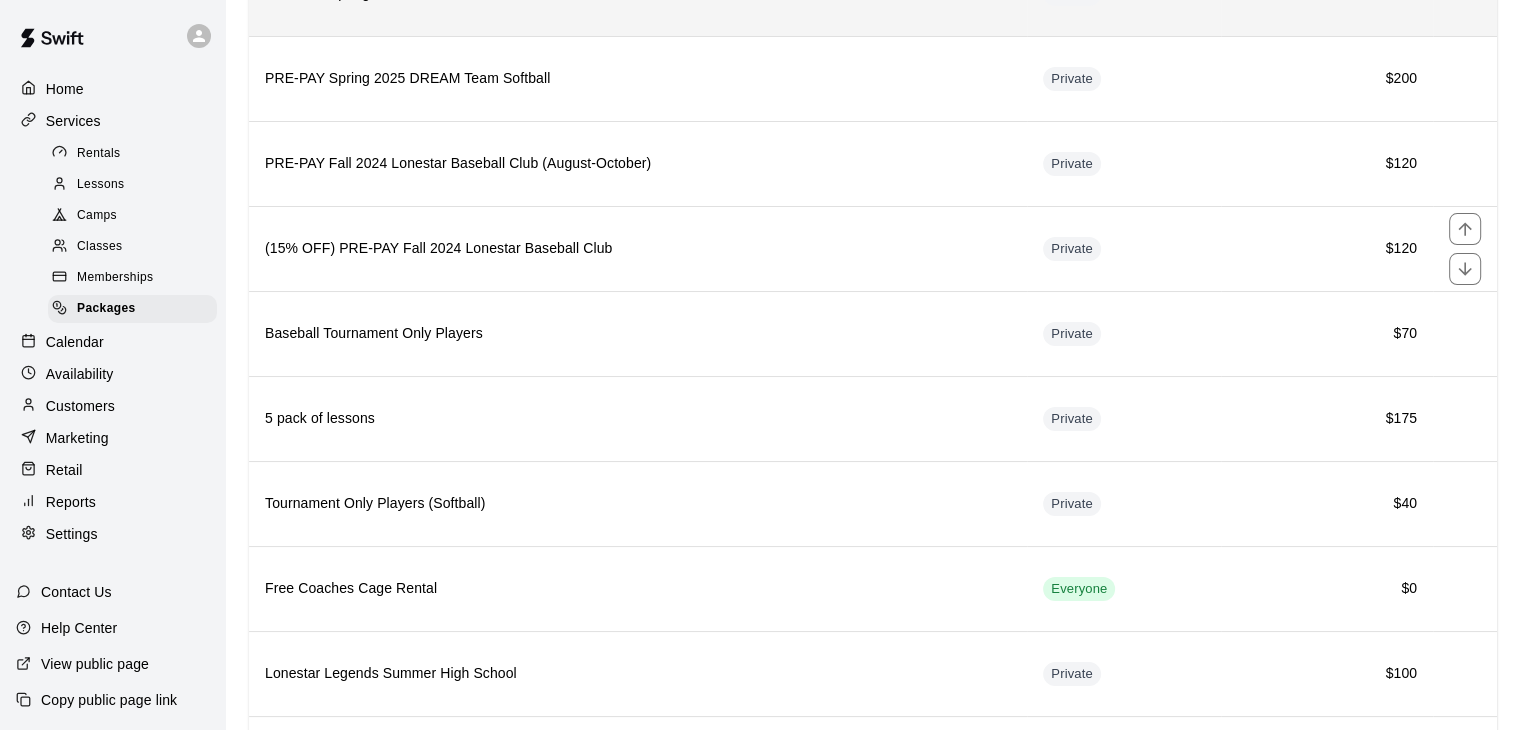 scroll, scrollTop: 464, scrollLeft: 0, axis: vertical 